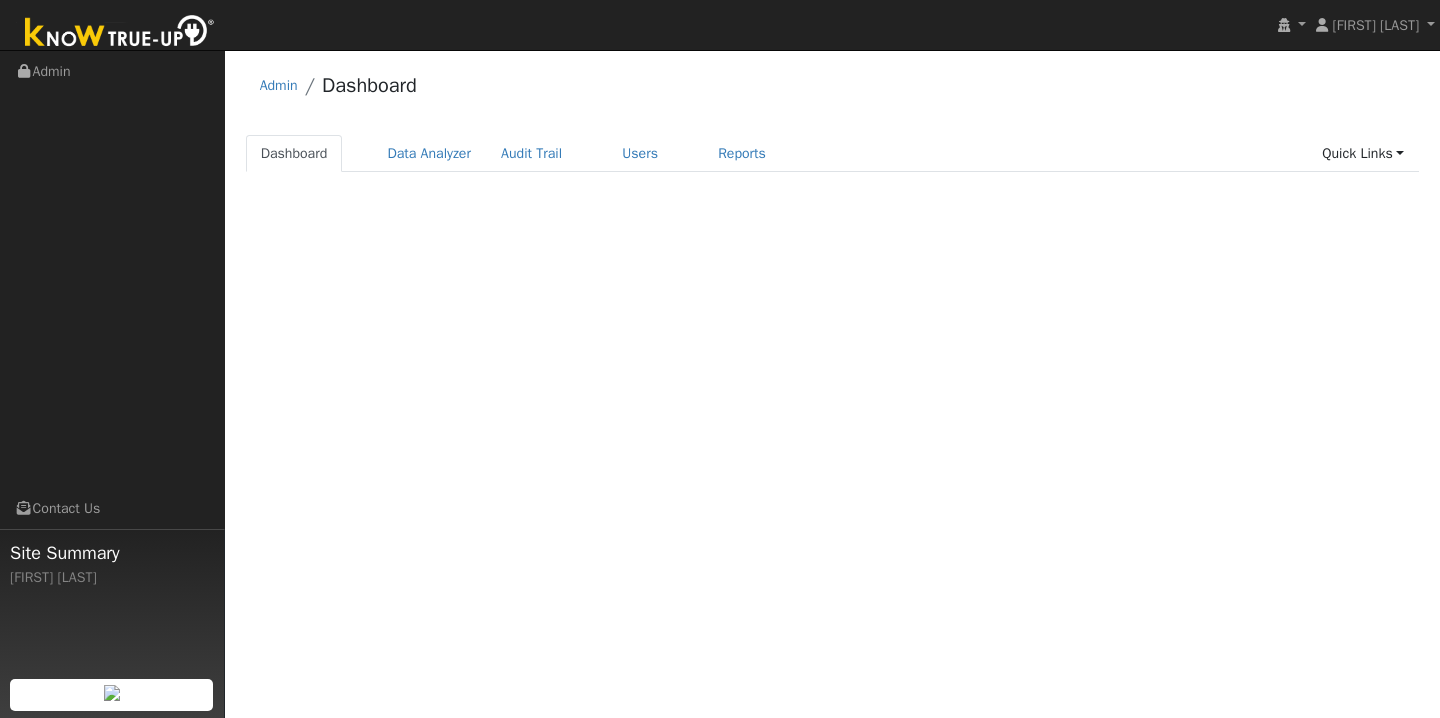 scroll, scrollTop: 0, scrollLeft: 0, axis: both 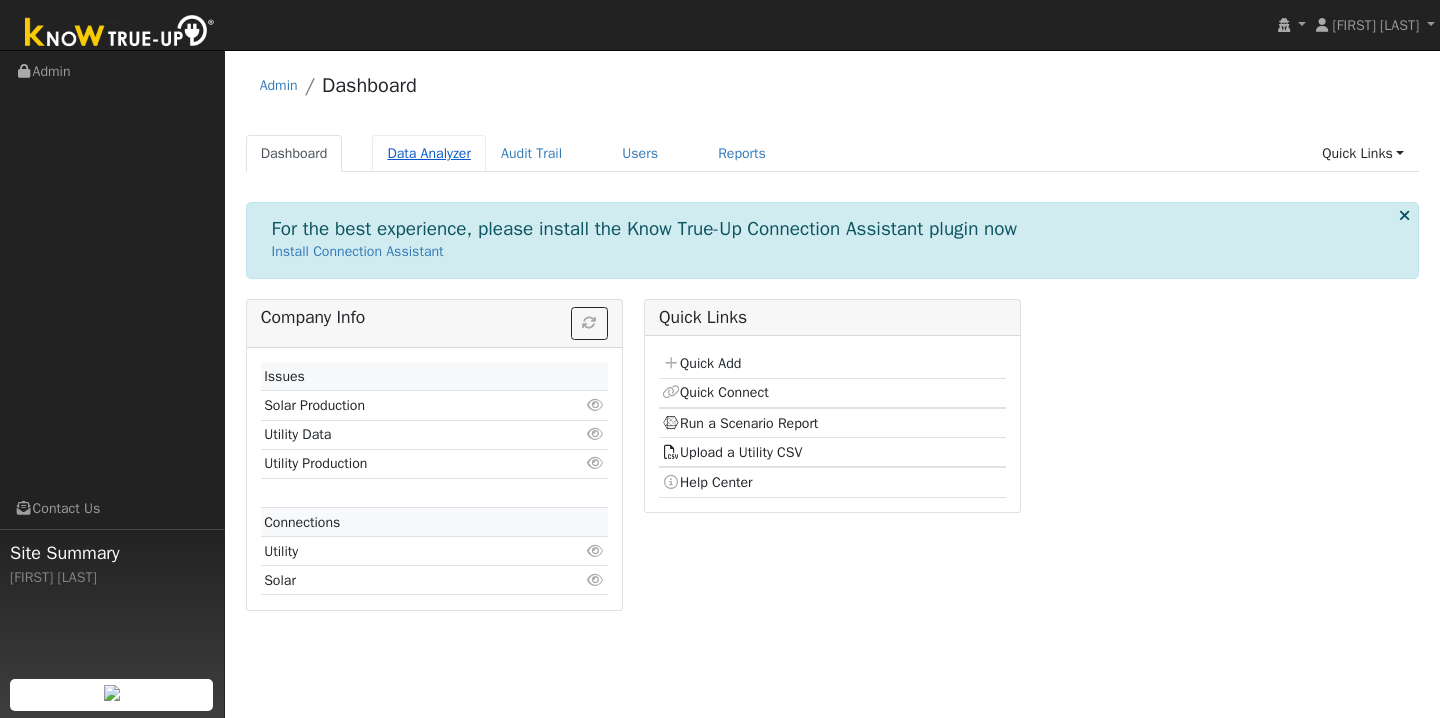 click on "Data Analyzer" at bounding box center (429, 153) 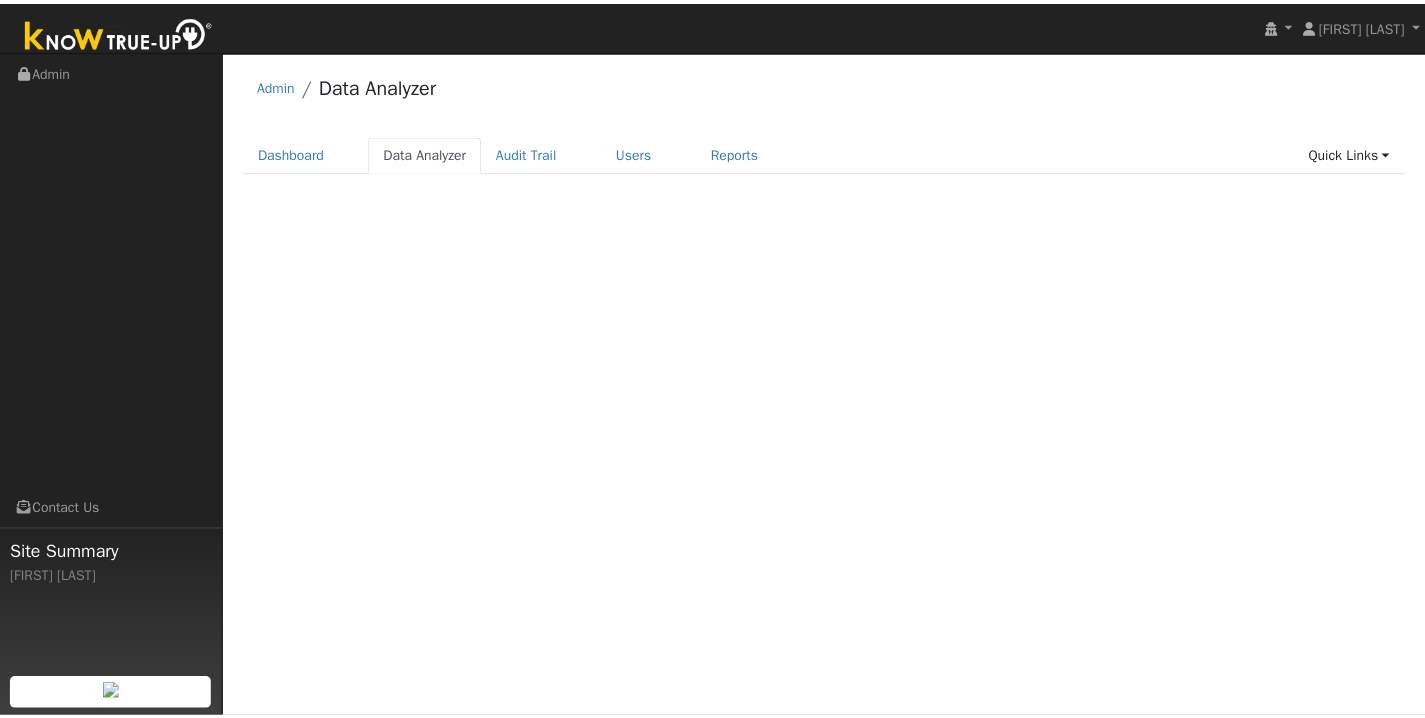 scroll, scrollTop: 0, scrollLeft: 0, axis: both 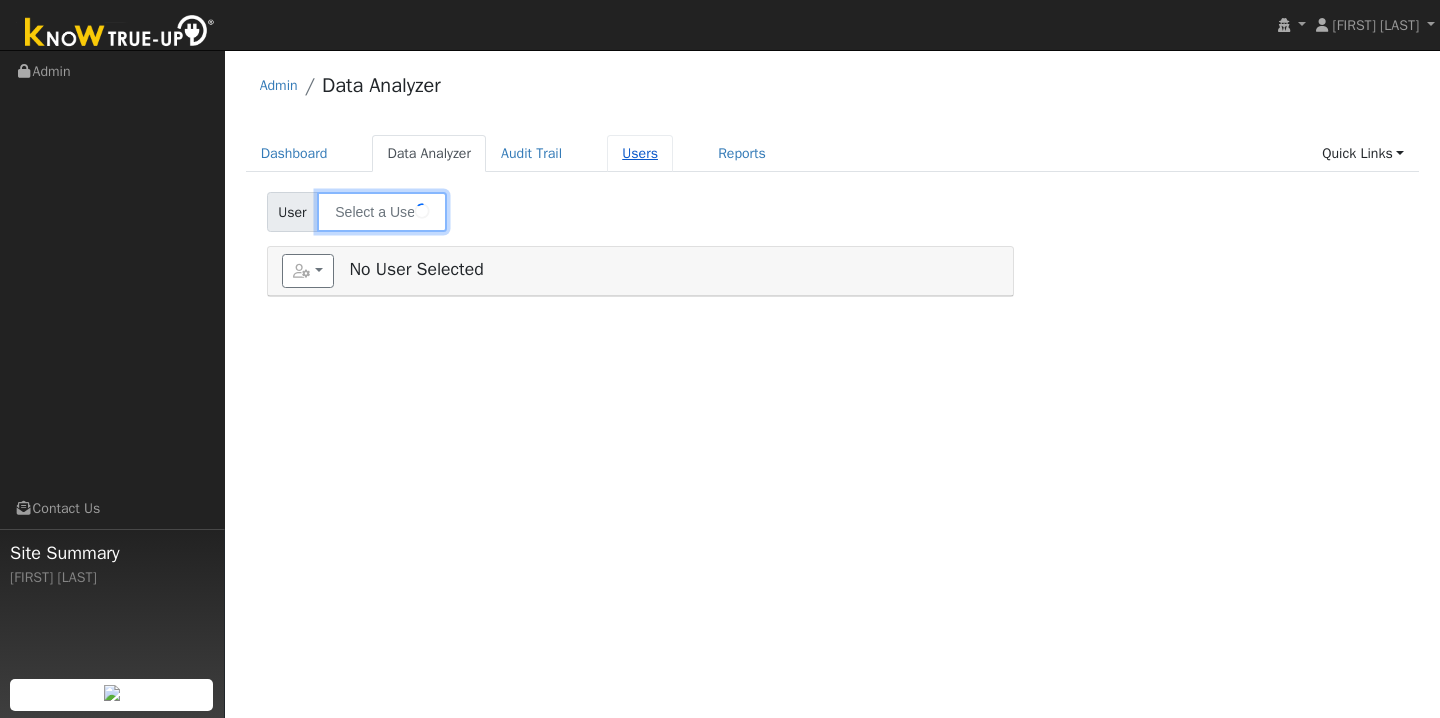 type on "[FIRST] [LAST]" 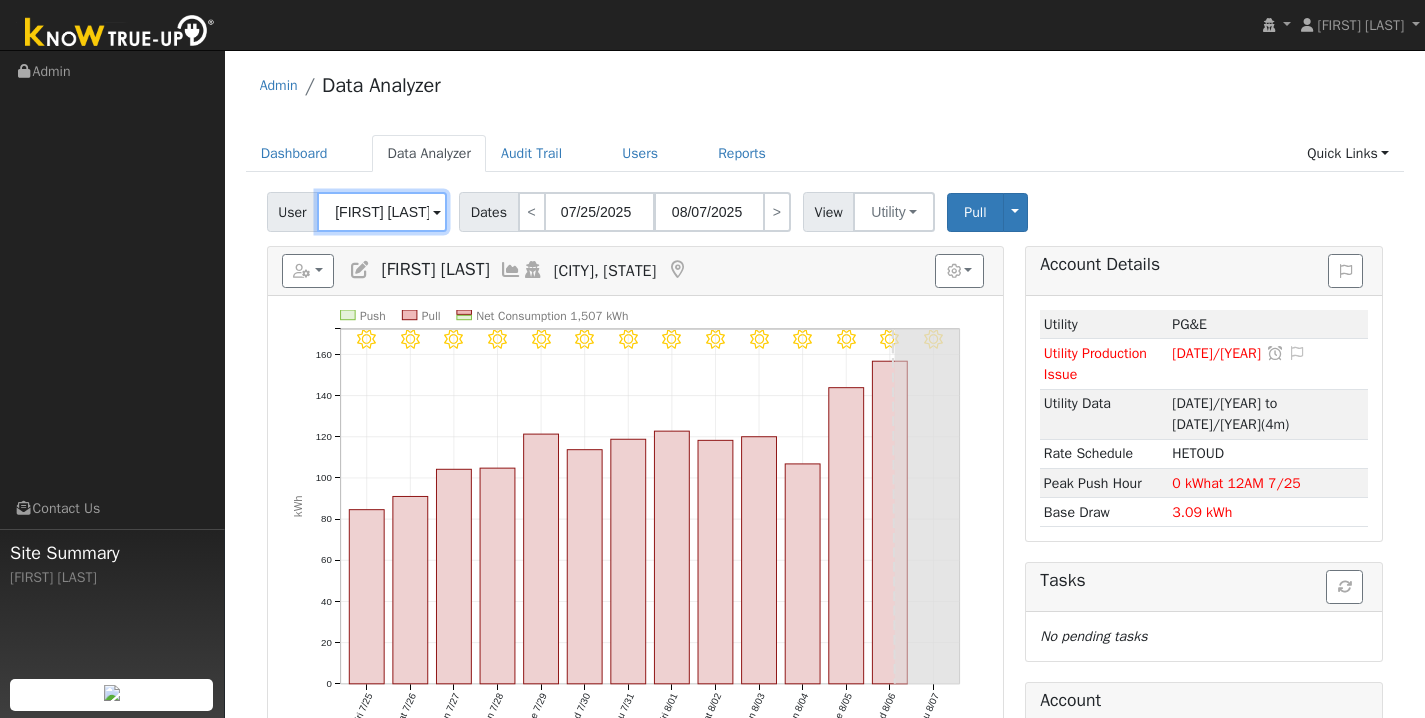 drag, startPoint x: 423, startPoint y: 216, endPoint x: 310, endPoint y: 215, distance: 113.004425 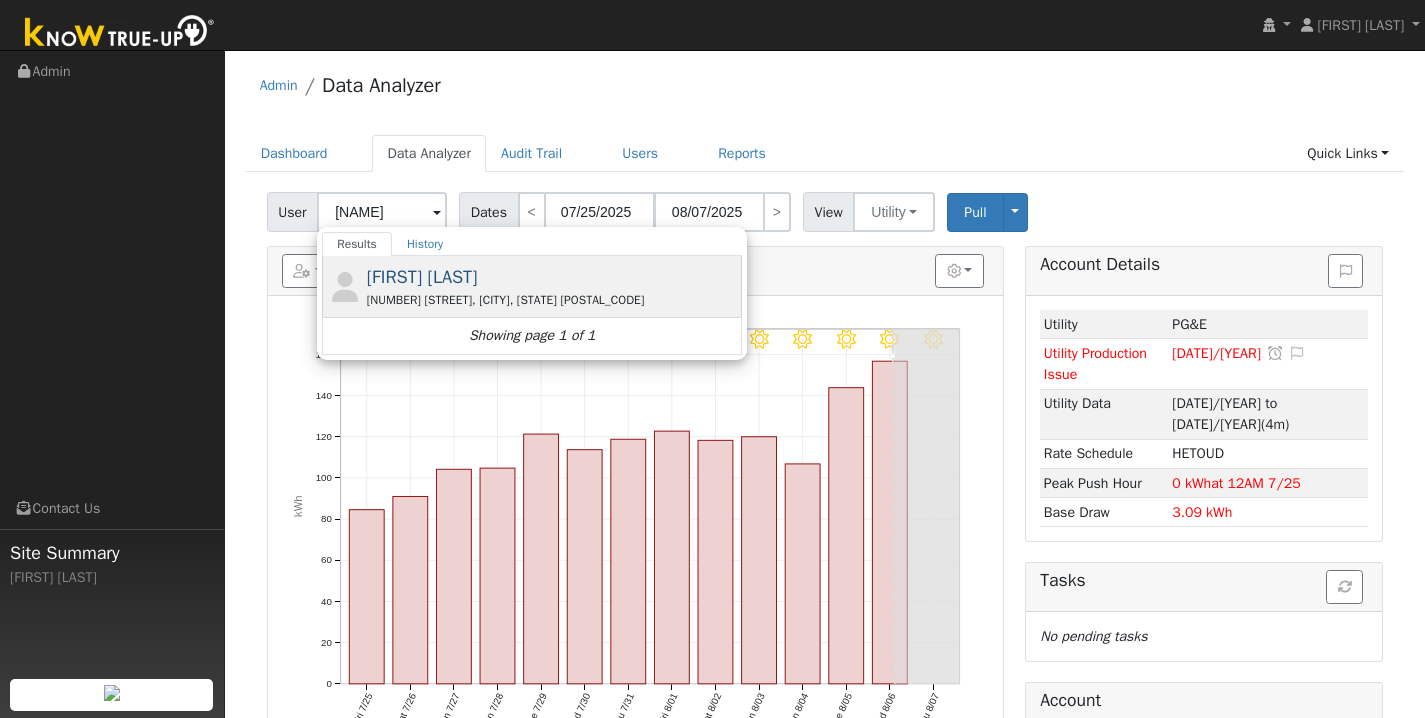 click on "24173 N Elliott Rd, Acampo, CA 95220" at bounding box center (552, 300) 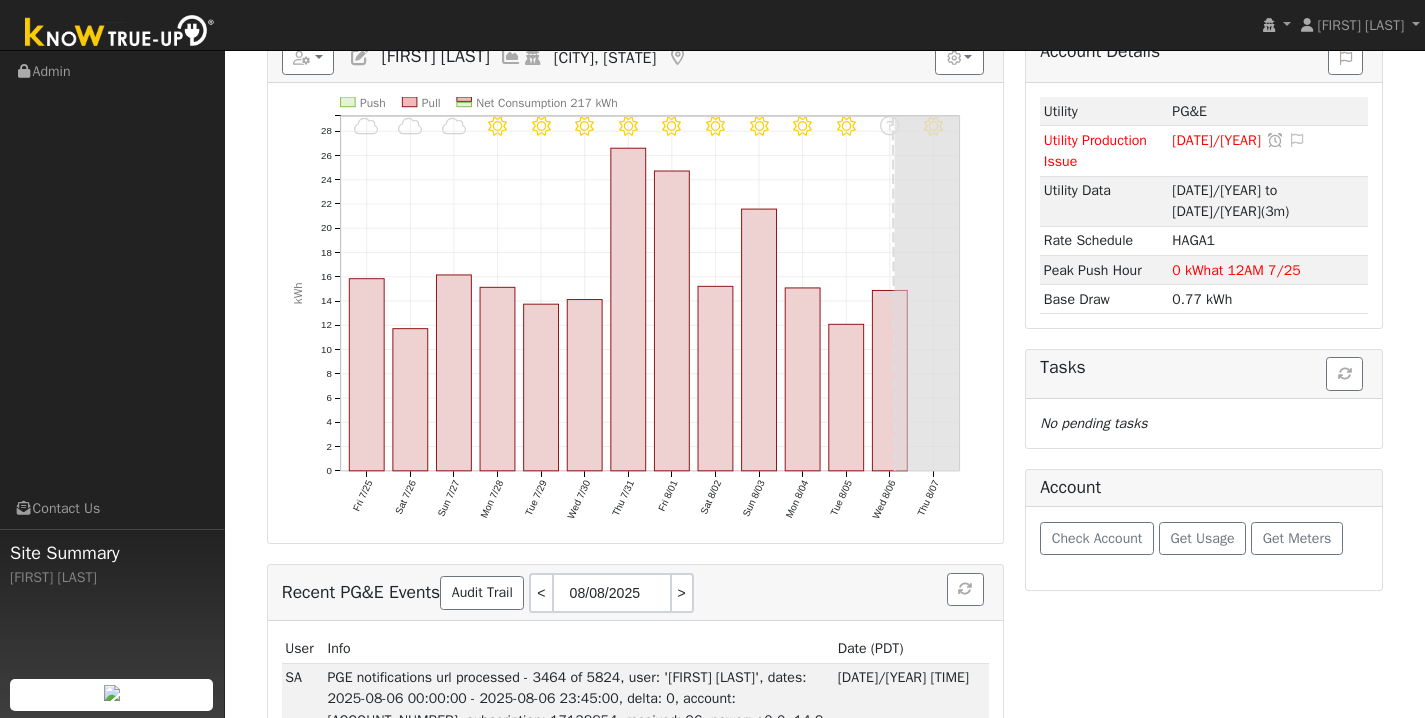 scroll, scrollTop: 269, scrollLeft: 0, axis: vertical 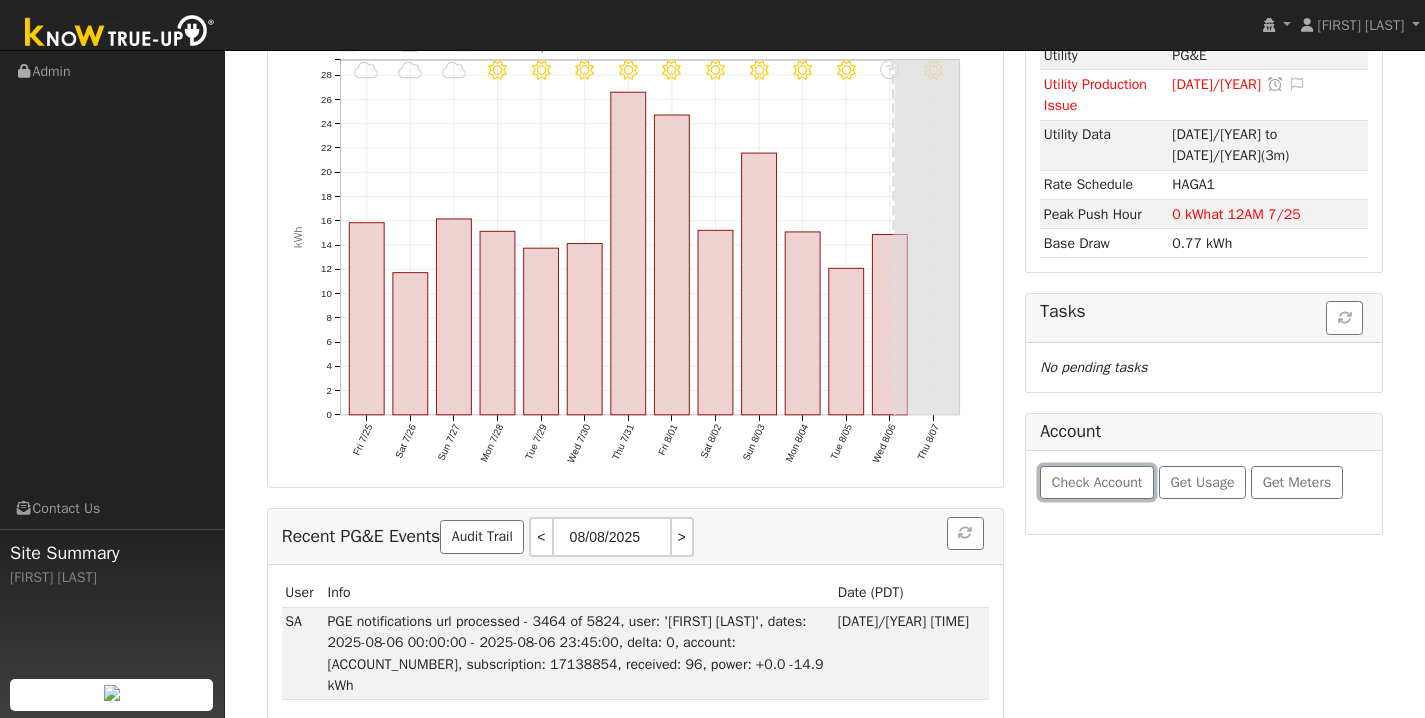 click on "Check Account" at bounding box center [1097, 482] 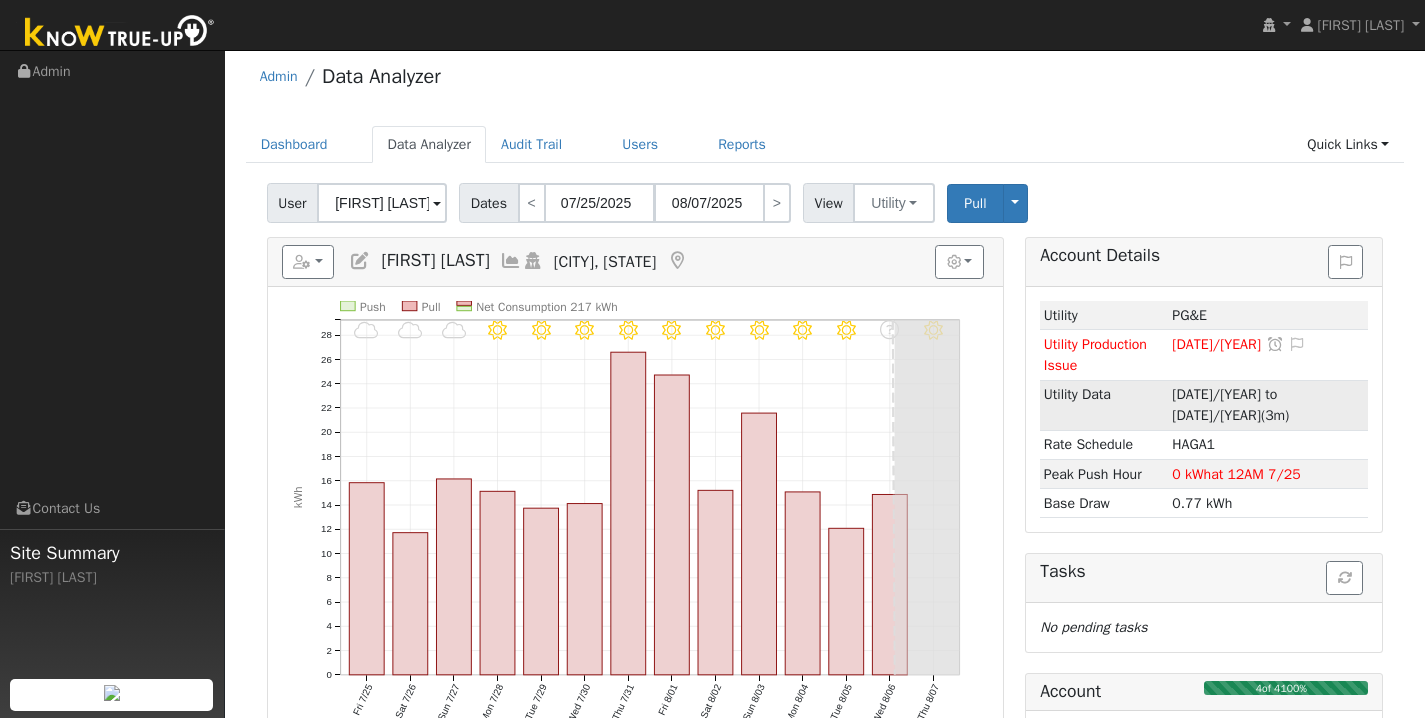 scroll, scrollTop: 269, scrollLeft: 0, axis: vertical 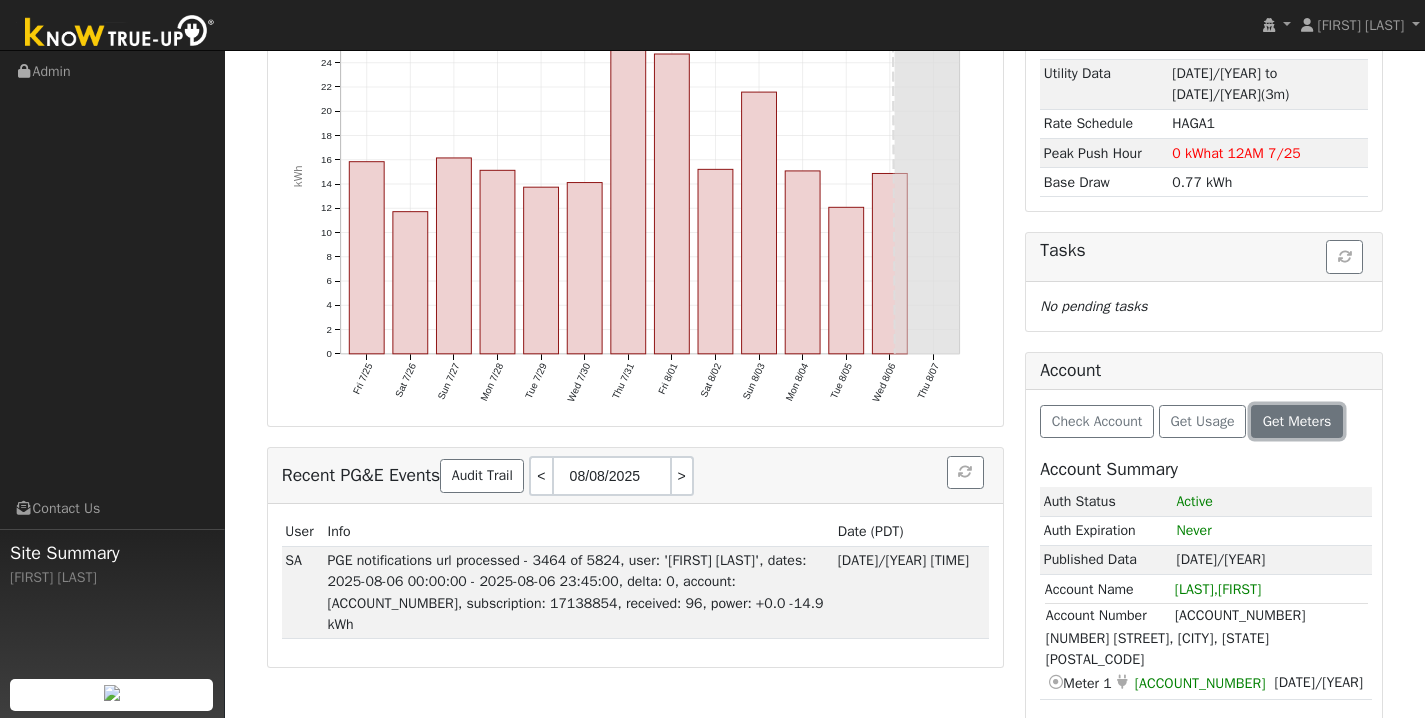 click on "Get Meters" at bounding box center [1297, 421] 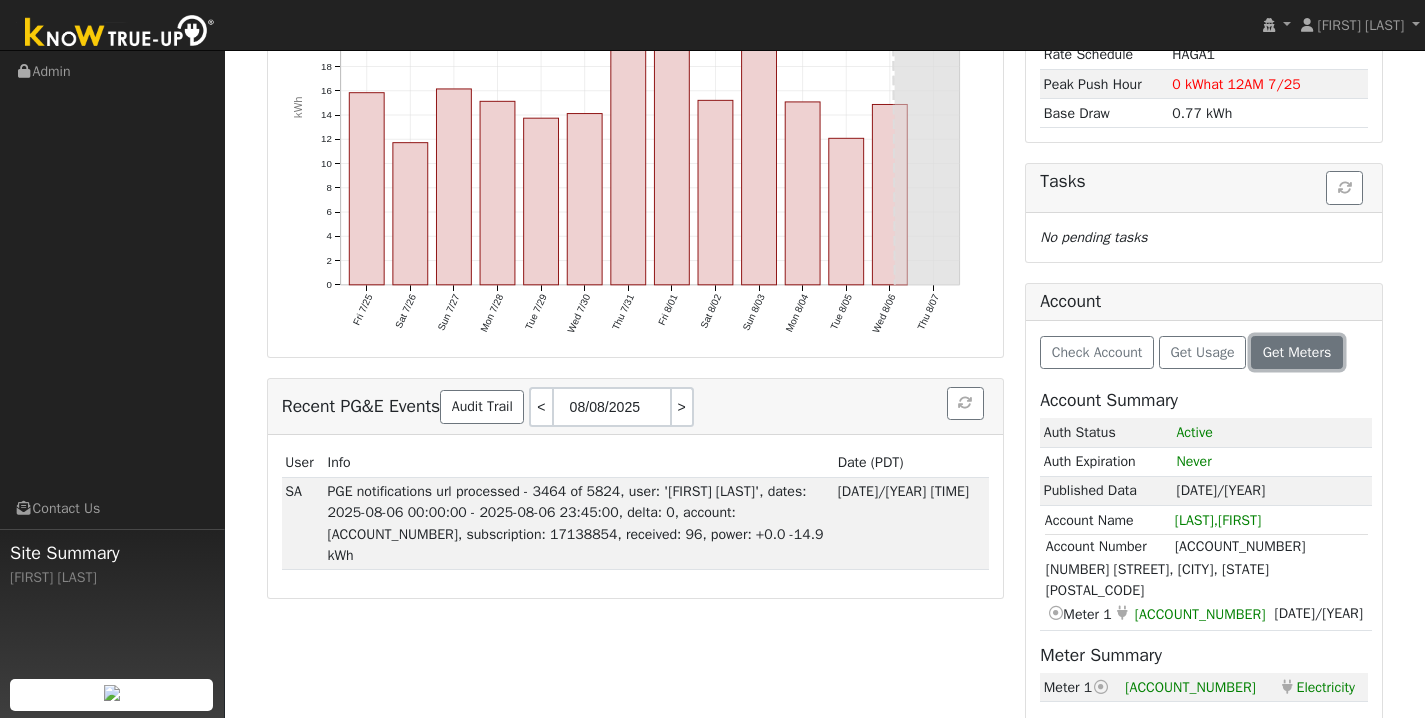 scroll, scrollTop: 401, scrollLeft: 0, axis: vertical 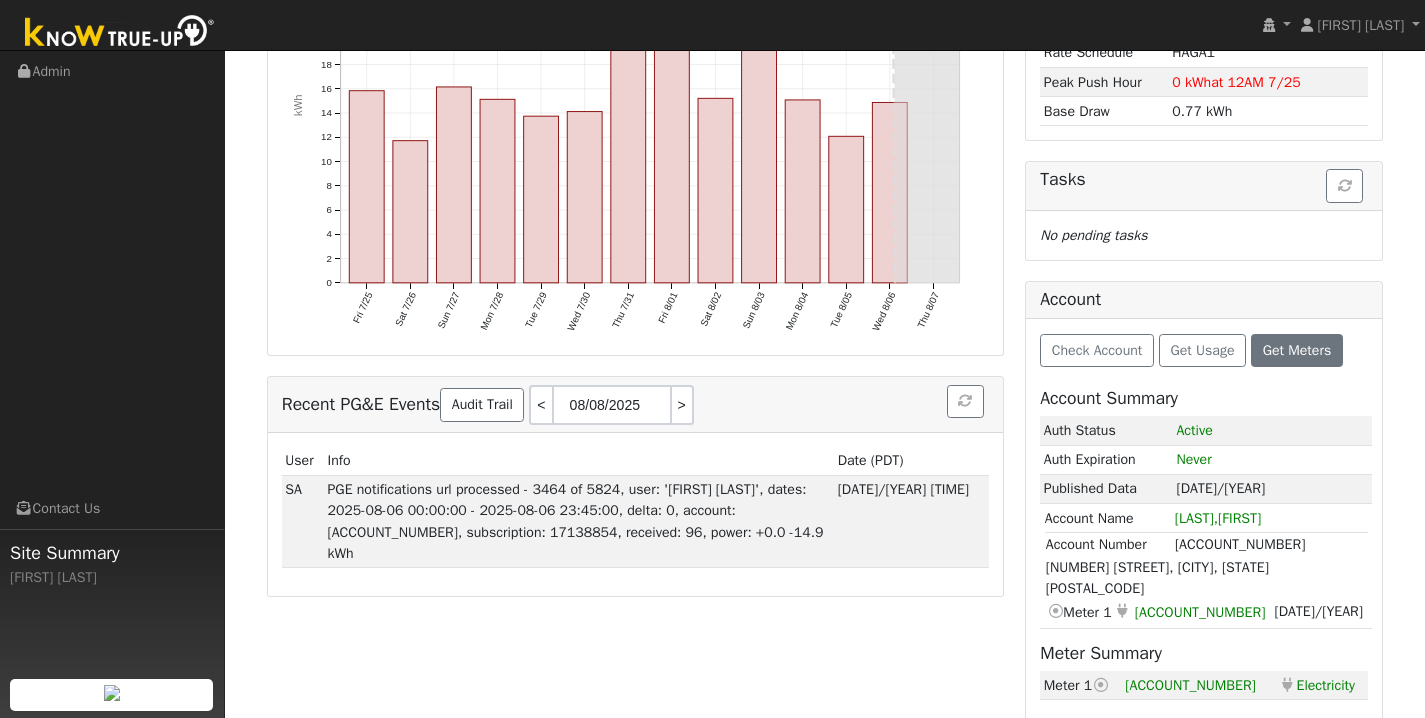 click at bounding box center (1101, 685) 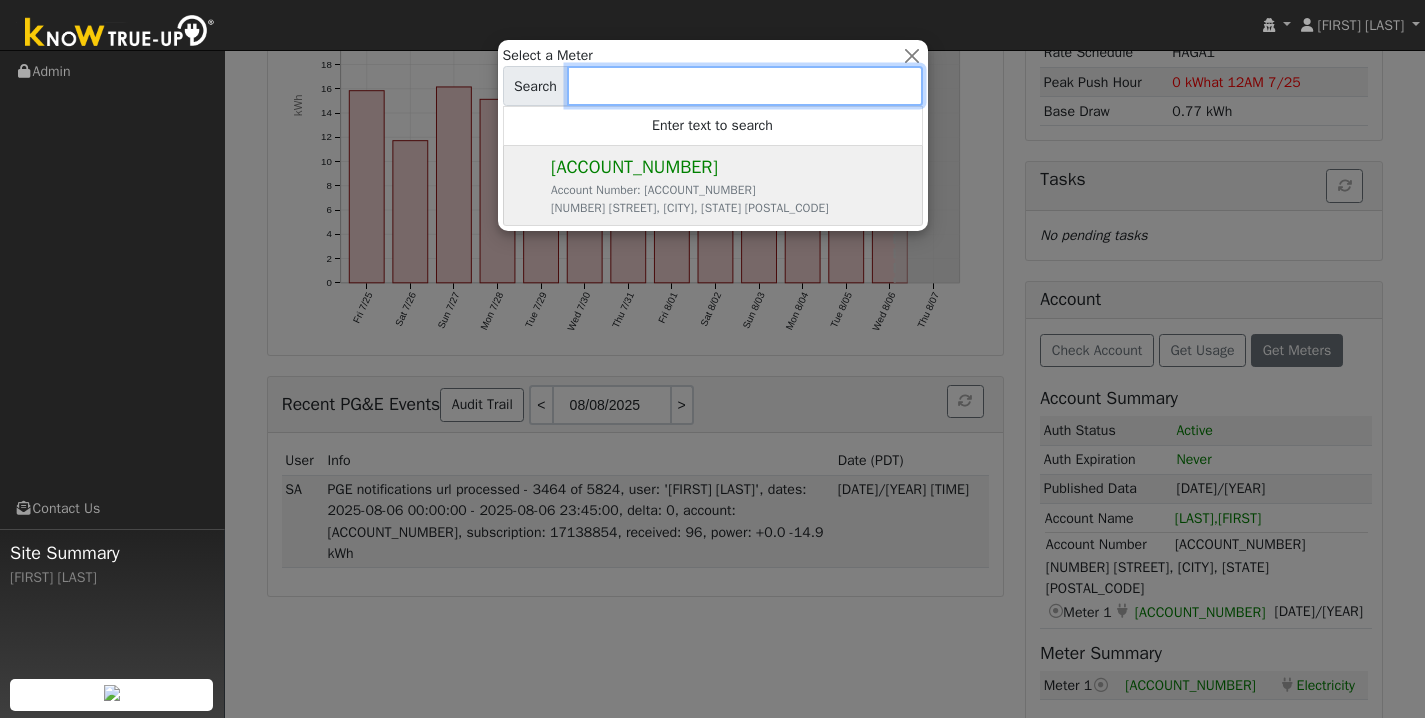 click at bounding box center (744, 86) 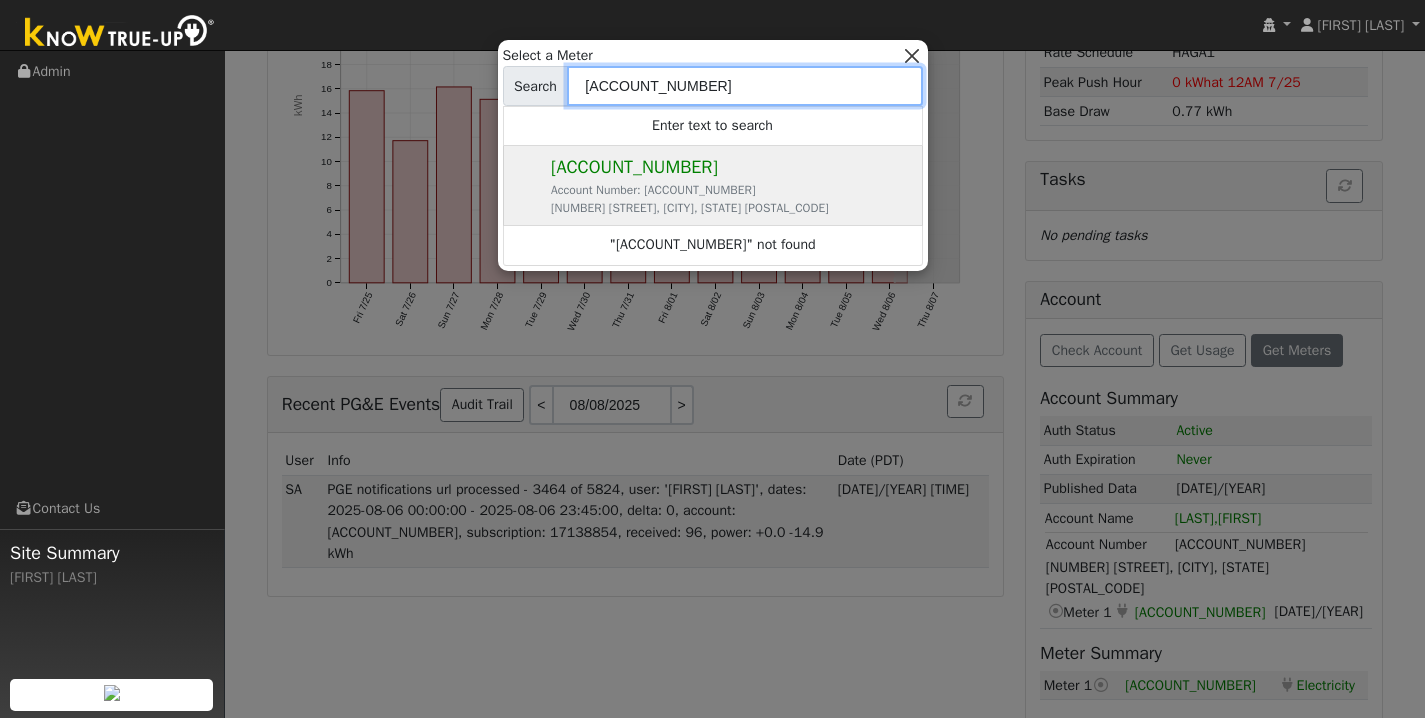 type on "2877889288" 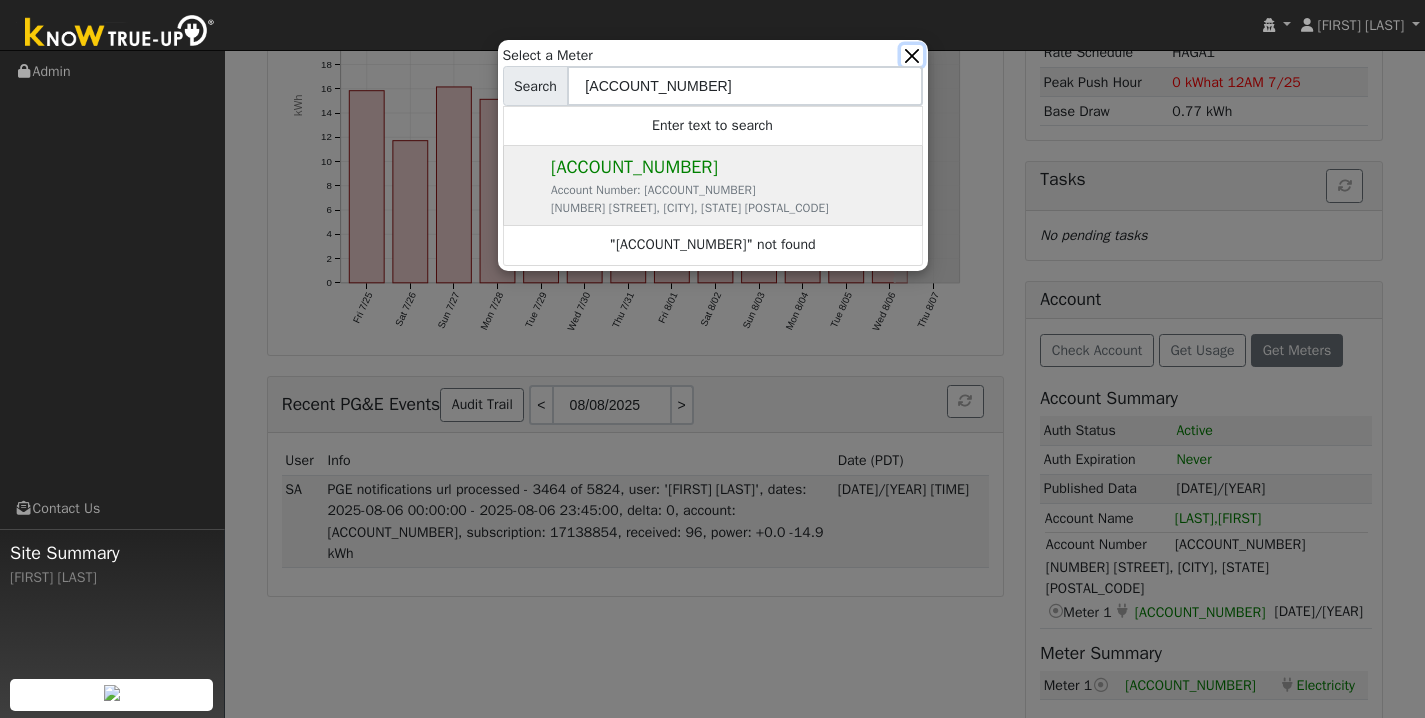 click at bounding box center (911, 55) 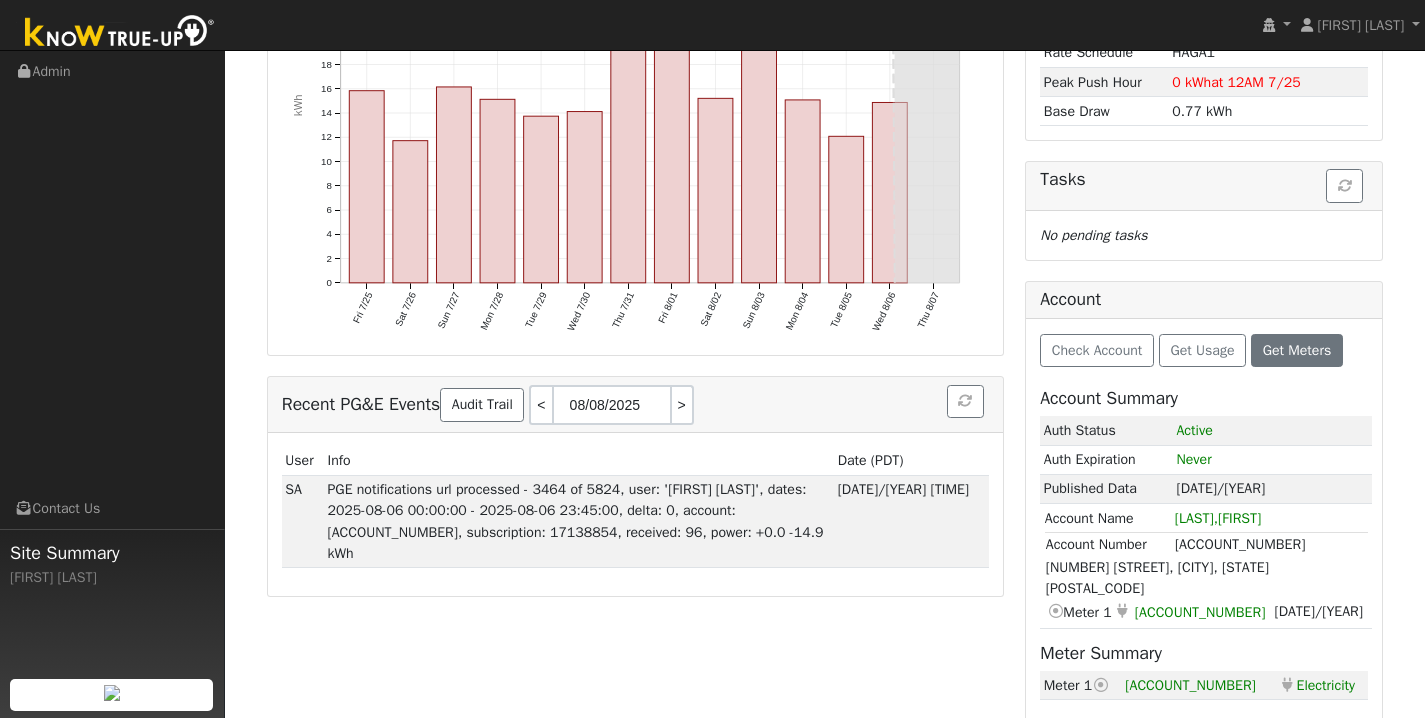 click on "Meter 1  Current meter" at bounding box center (1081, 685) 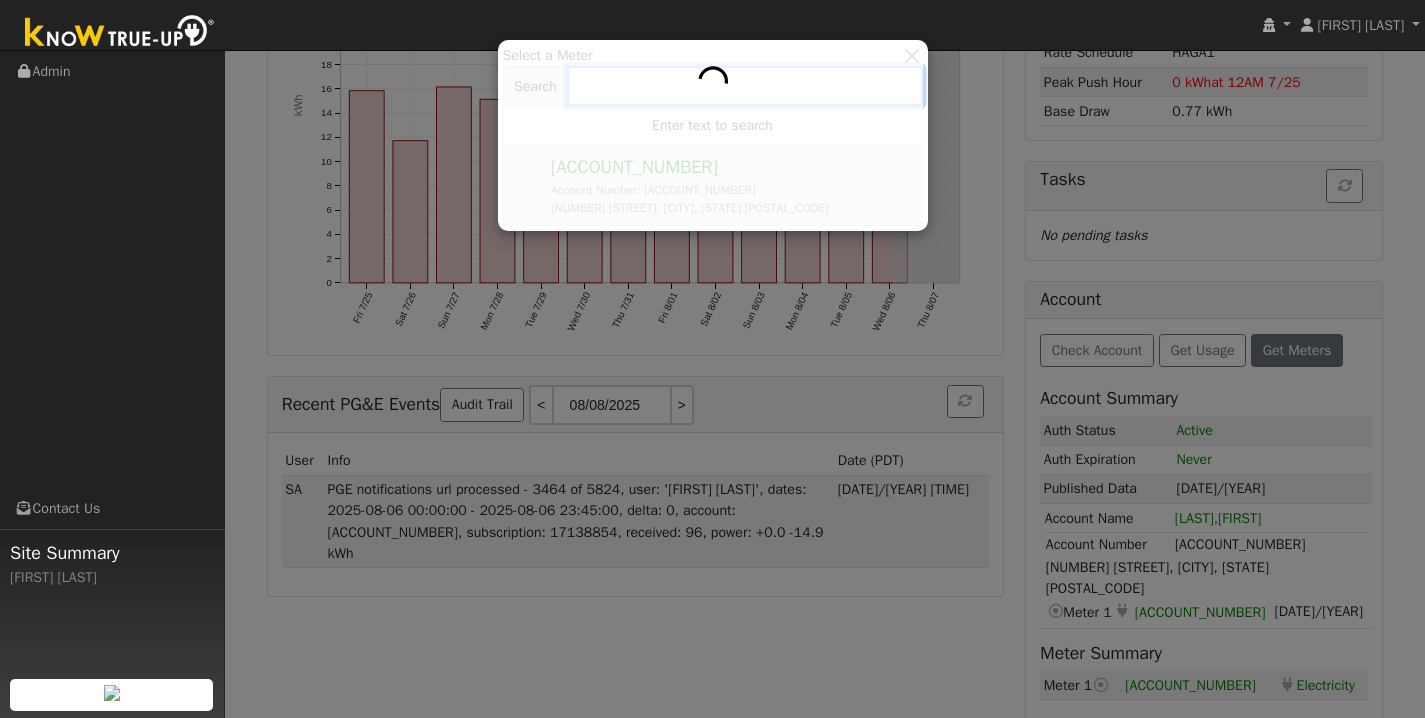 click at bounding box center [713, 135] 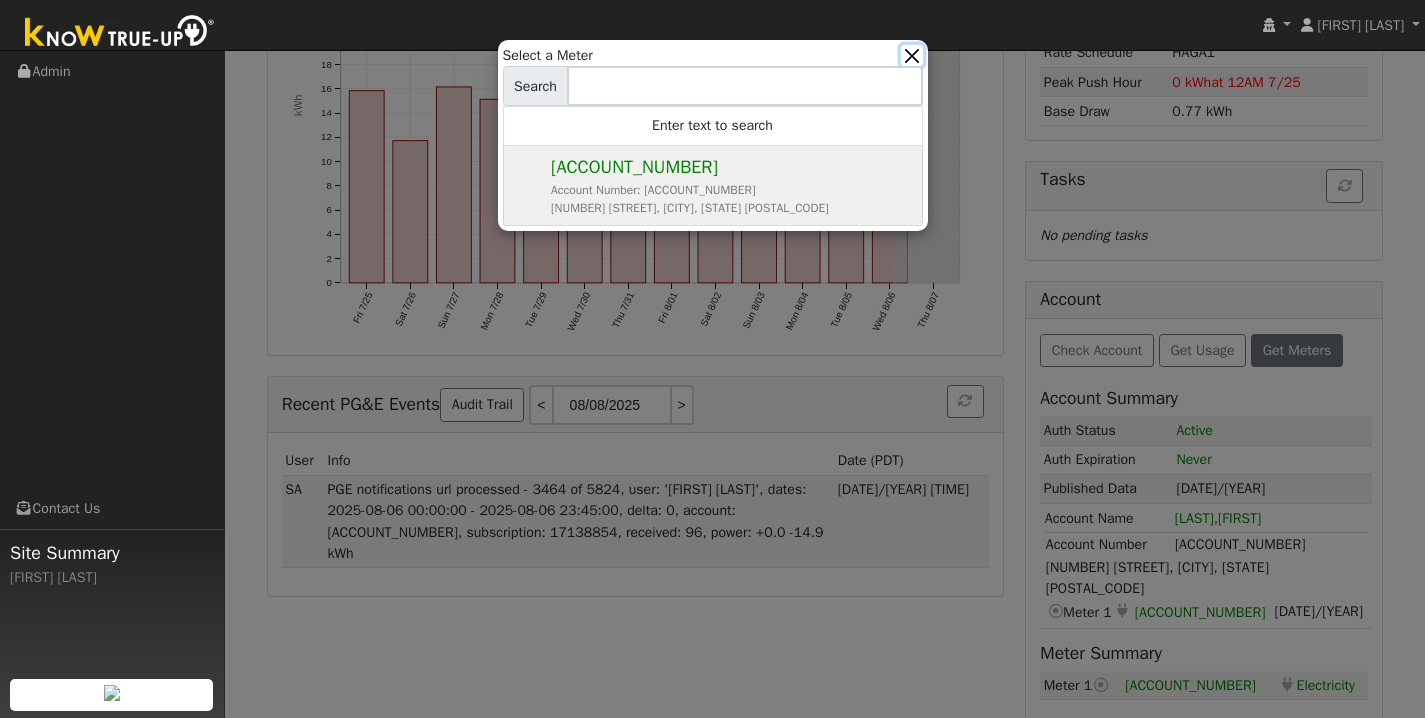 click at bounding box center (911, 55) 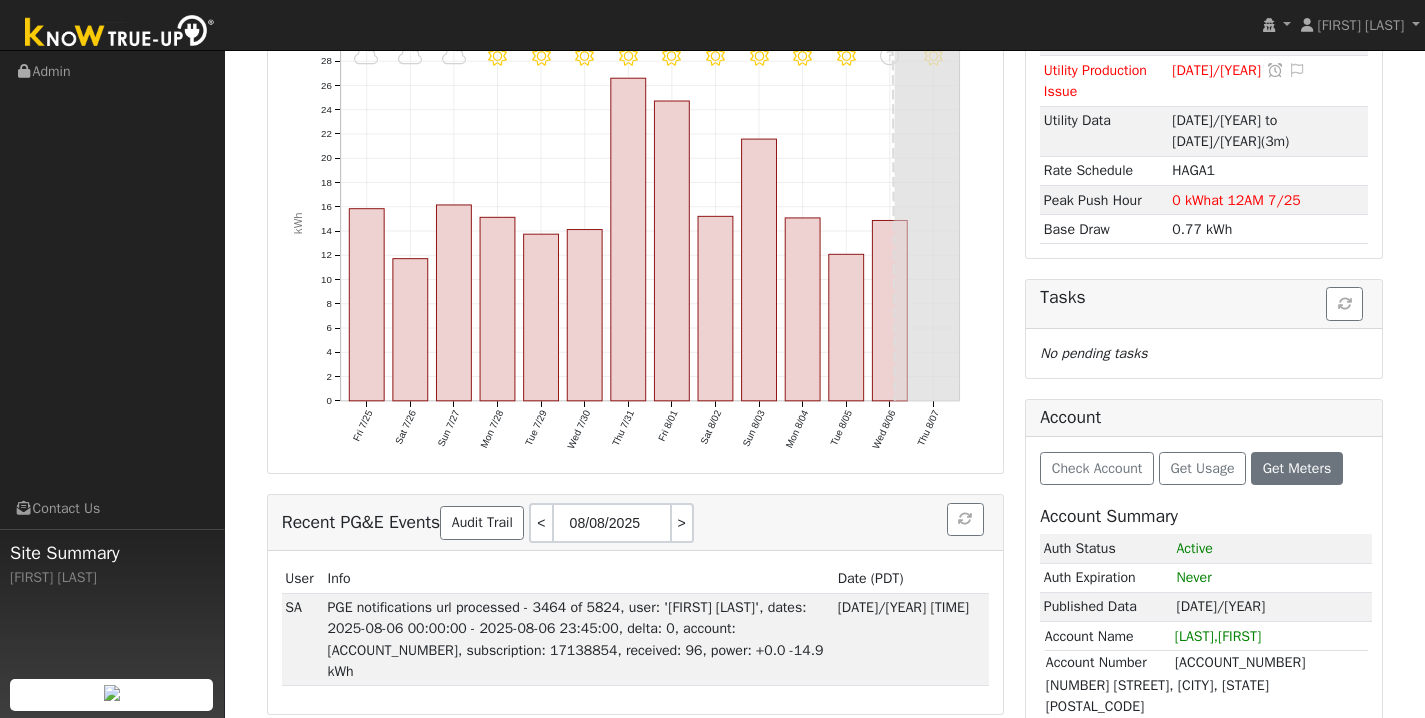 scroll, scrollTop: 401, scrollLeft: 0, axis: vertical 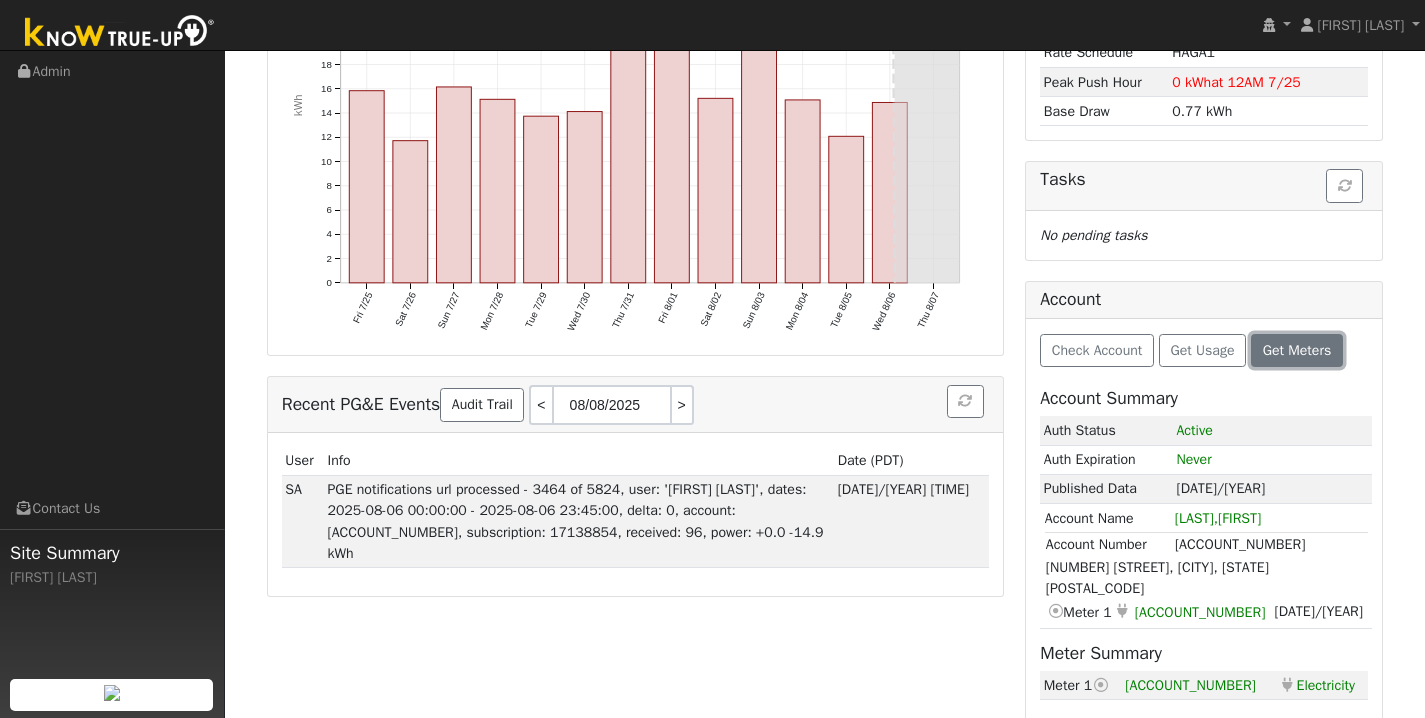 click on "Get Meters" at bounding box center [1297, 350] 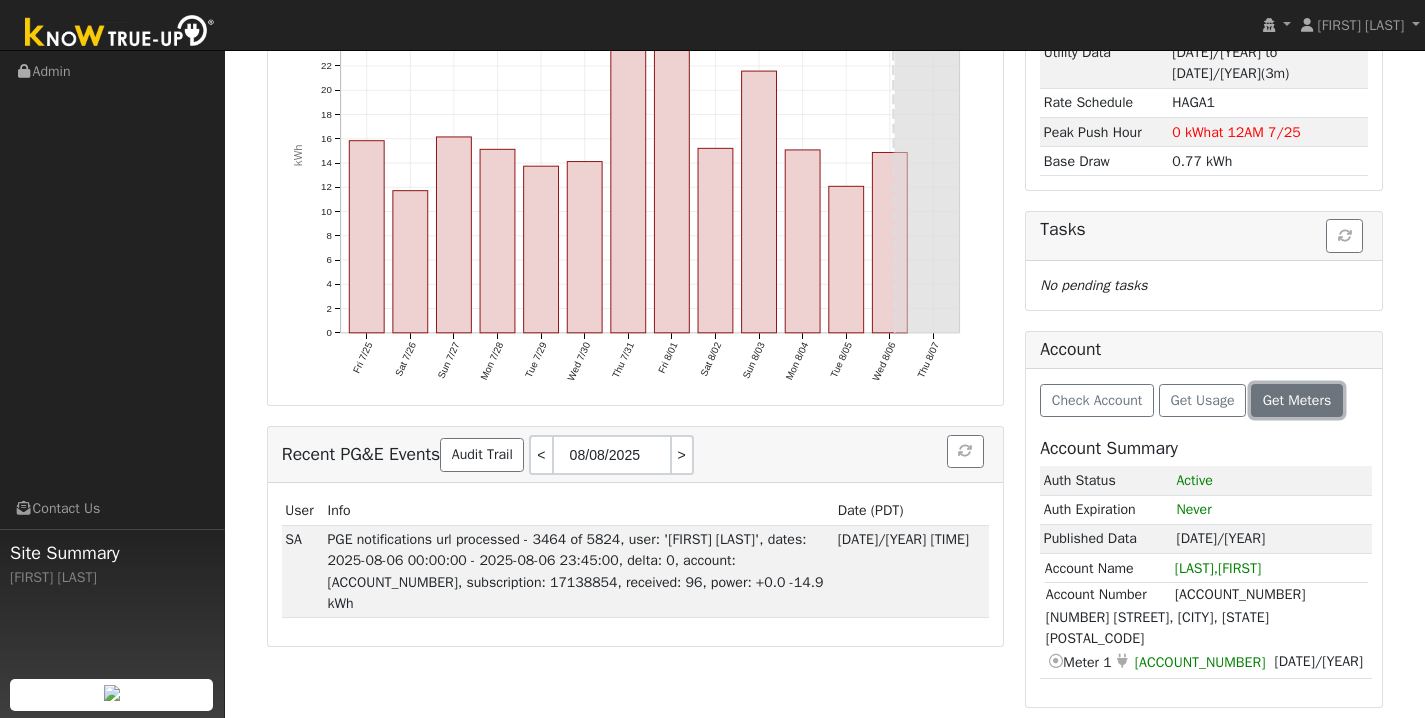 scroll, scrollTop: 330, scrollLeft: 0, axis: vertical 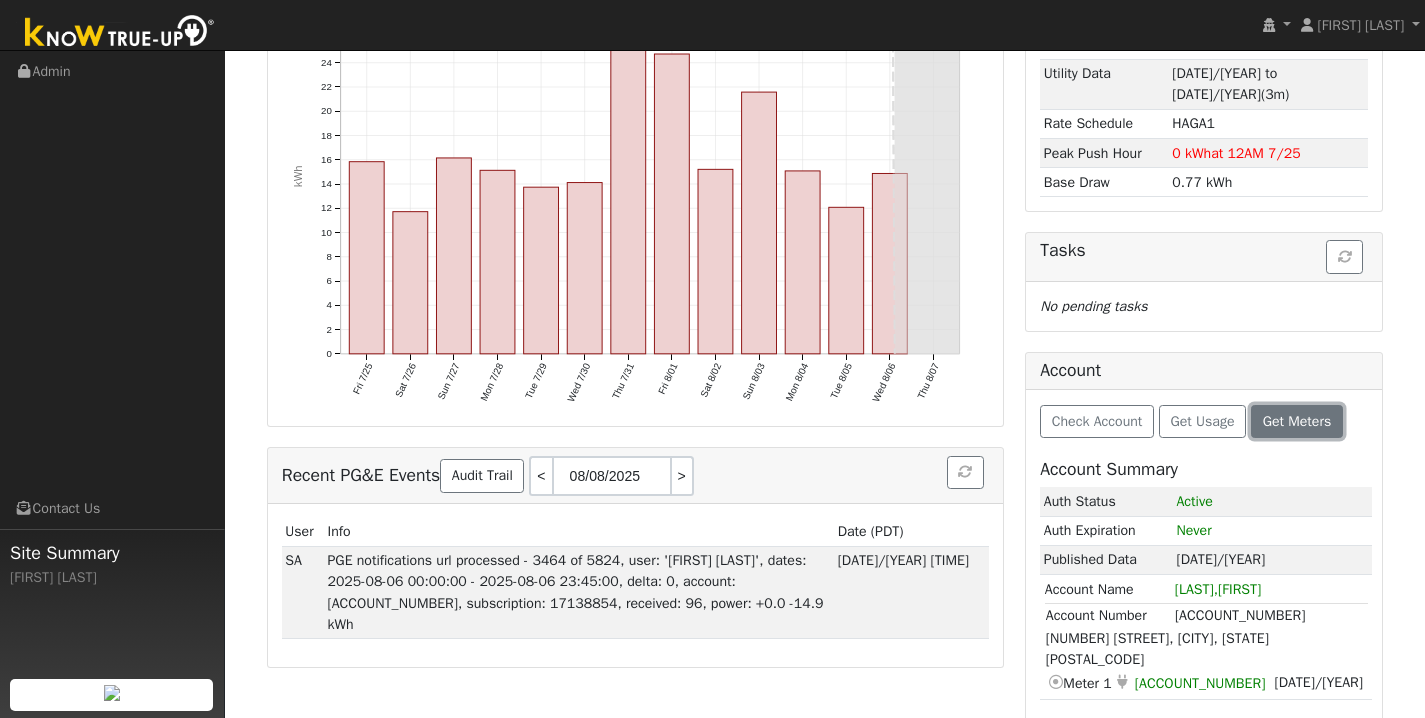 click on "Get Meters" at bounding box center [1297, 421] 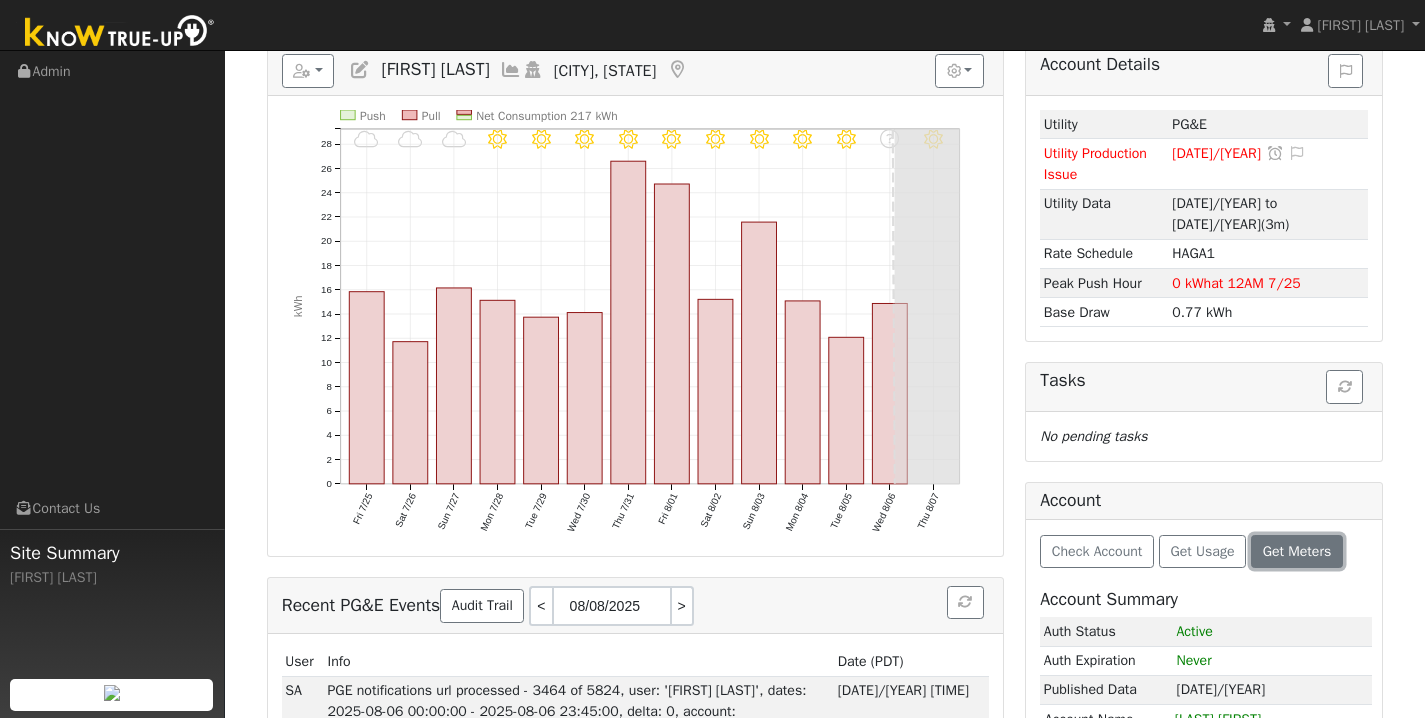 scroll, scrollTop: 386, scrollLeft: 0, axis: vertical 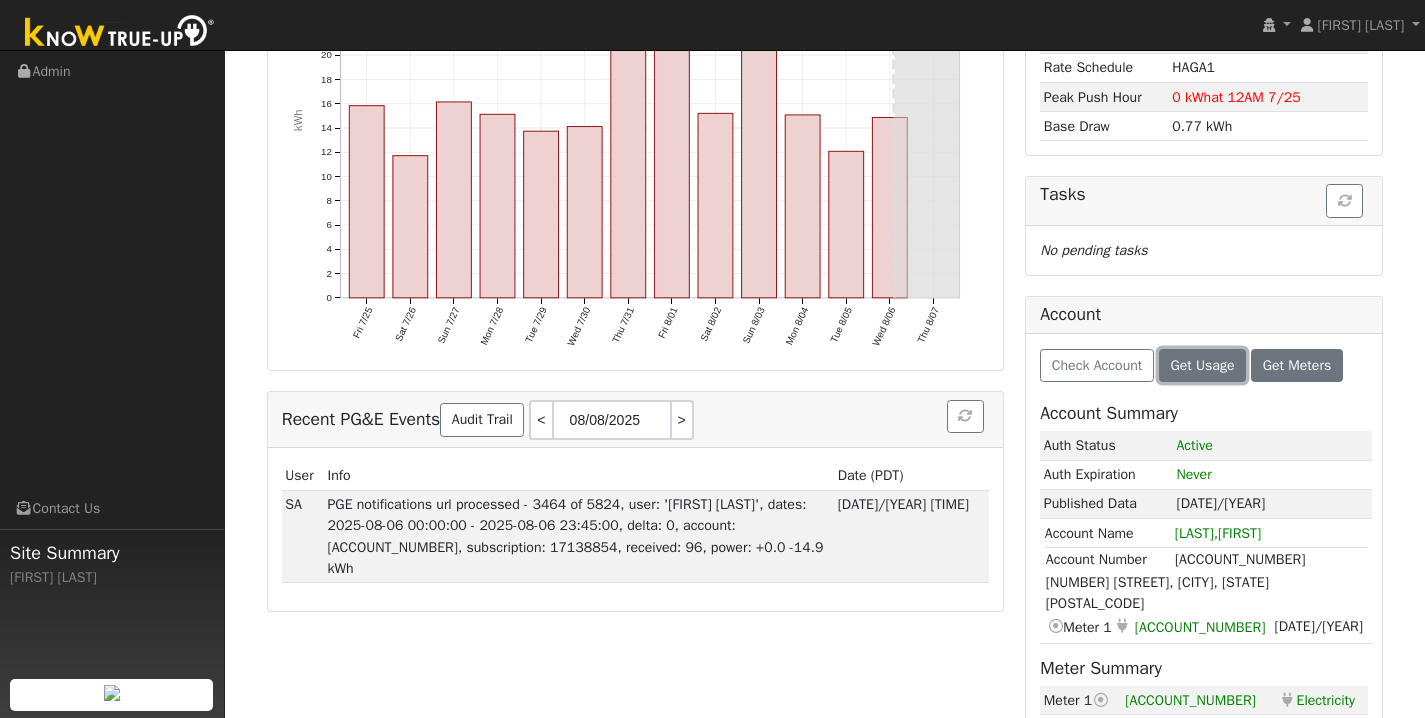 click on "Get Usage" at bounding box center (1202, 365) 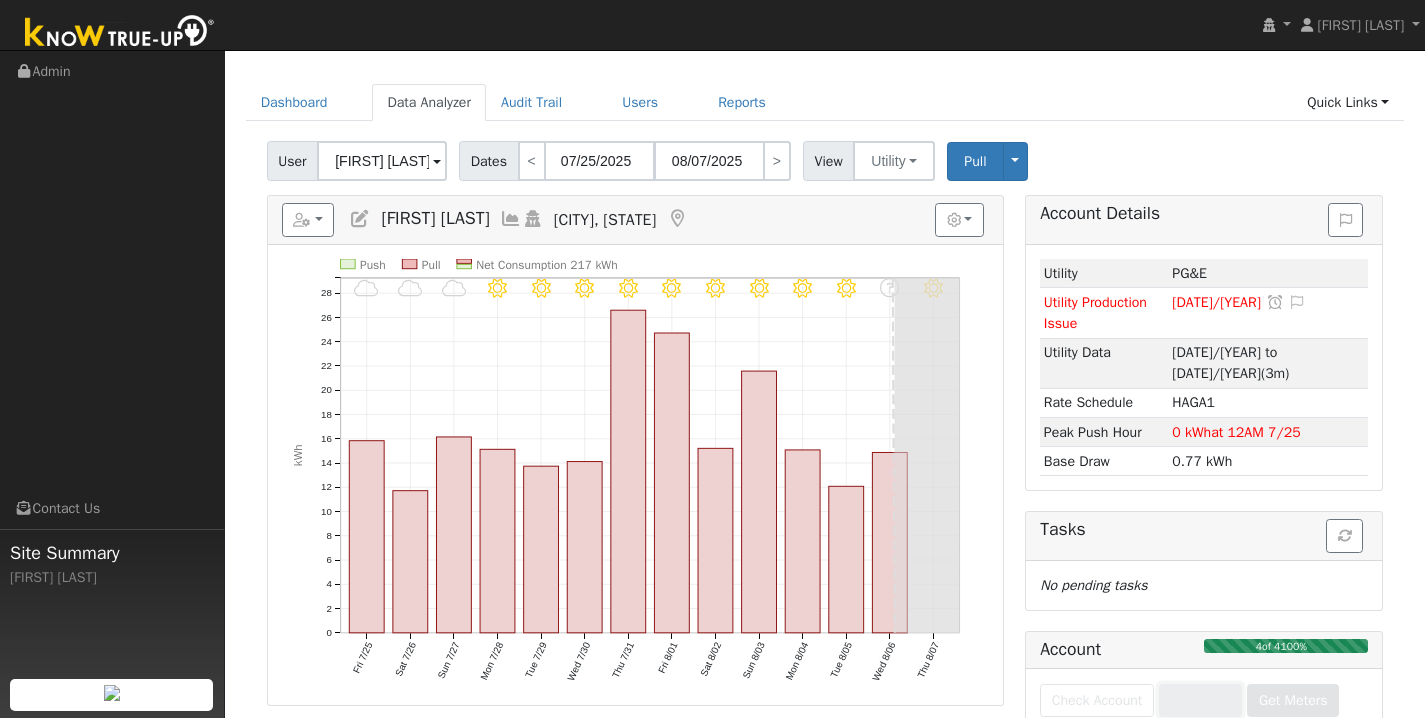 scroll, scrollTop: 0, scrollLeft: 0, axis: both 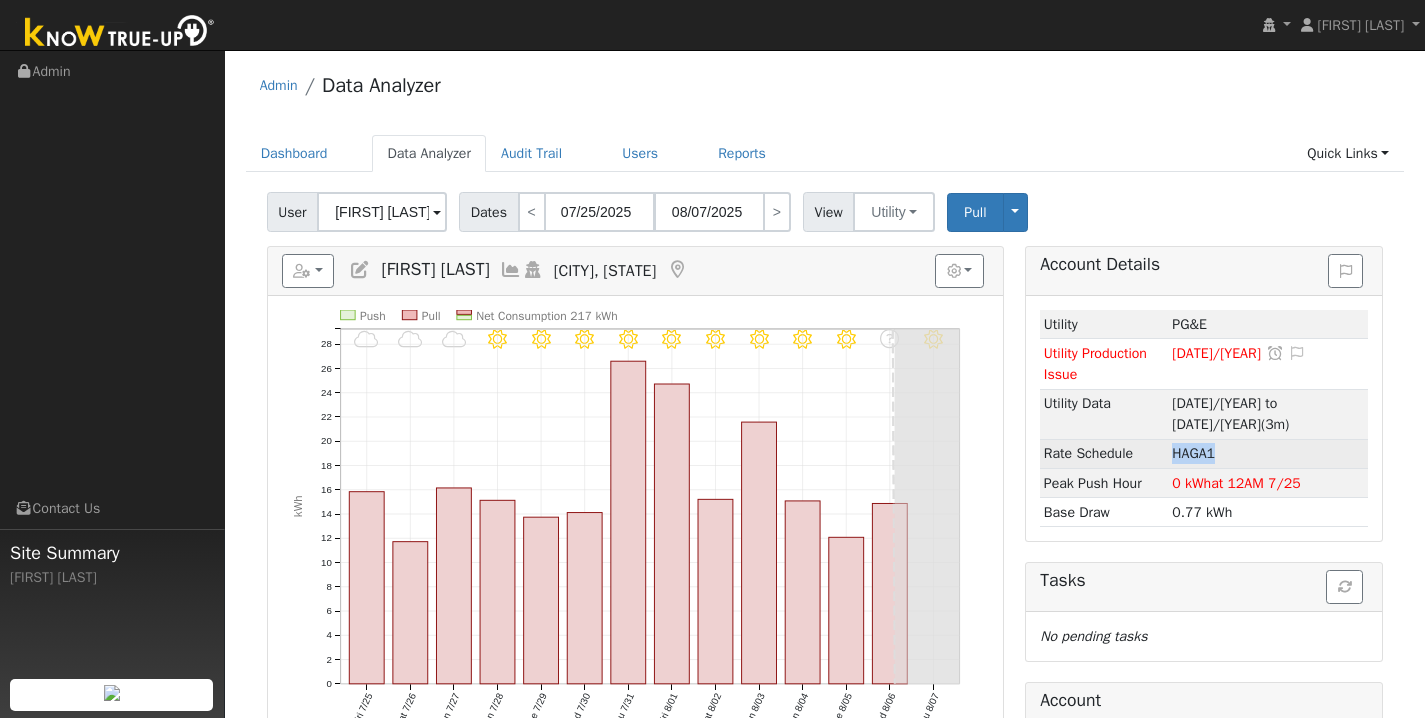 drag, startPoint x: 1192, startPoint y: 453, endPoint x: 1267, endPoint y: 451, distance: 75.026665 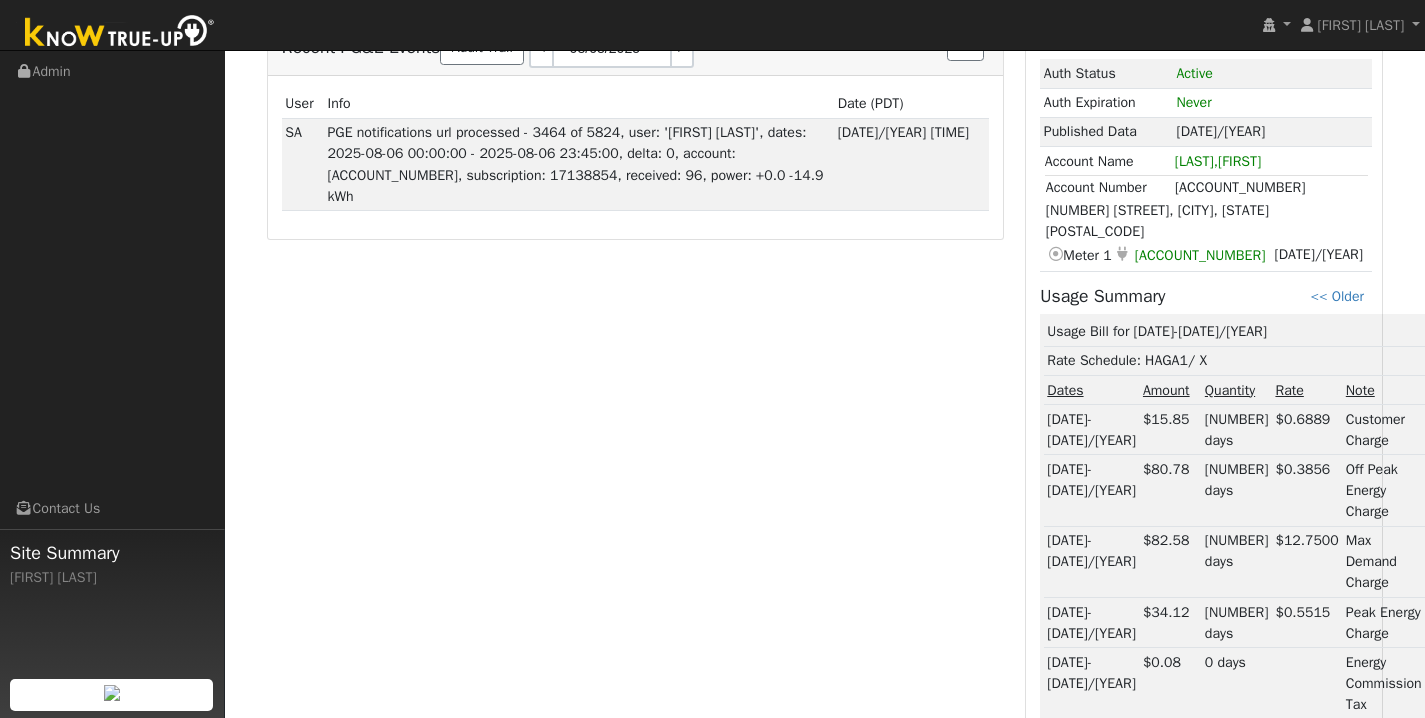 scroll, scrollTop: 890, scrollLeft: 0, axis: vertical 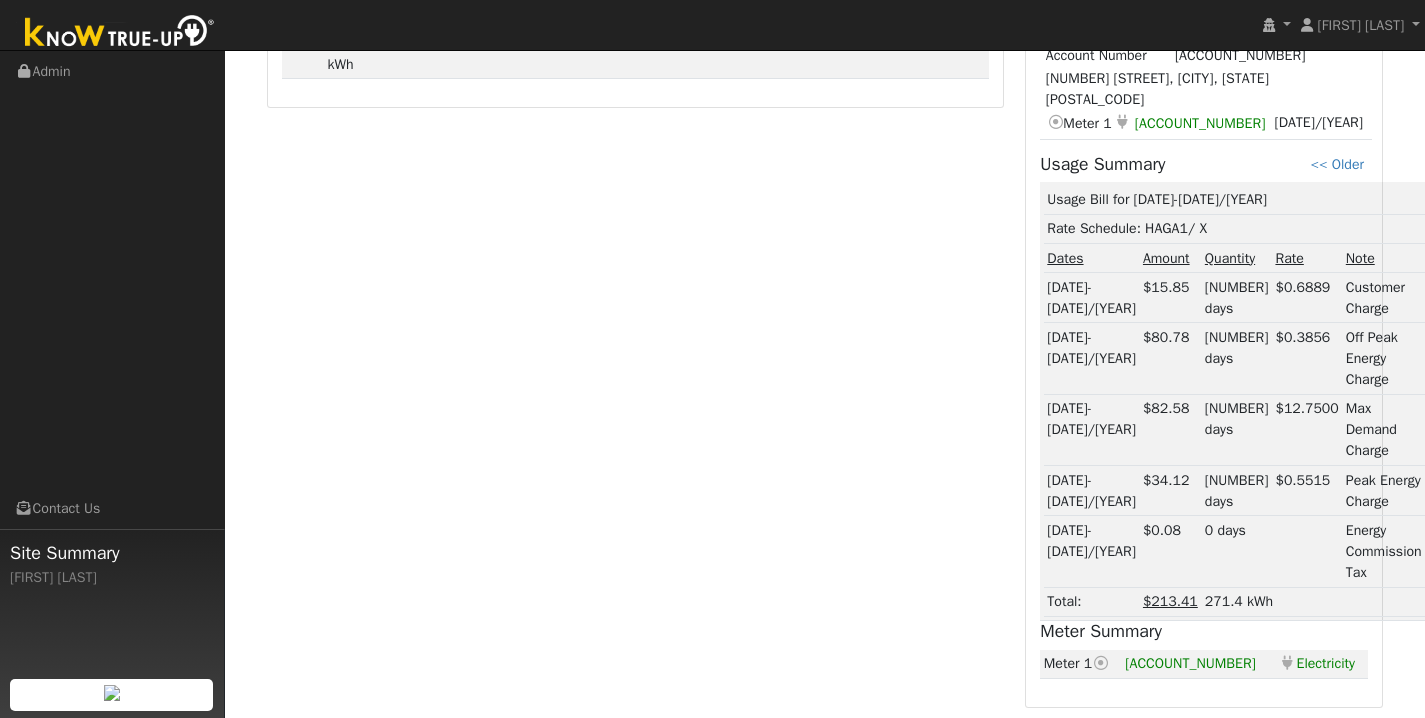 click on "2877889288" at bounding box center [1190, 663] 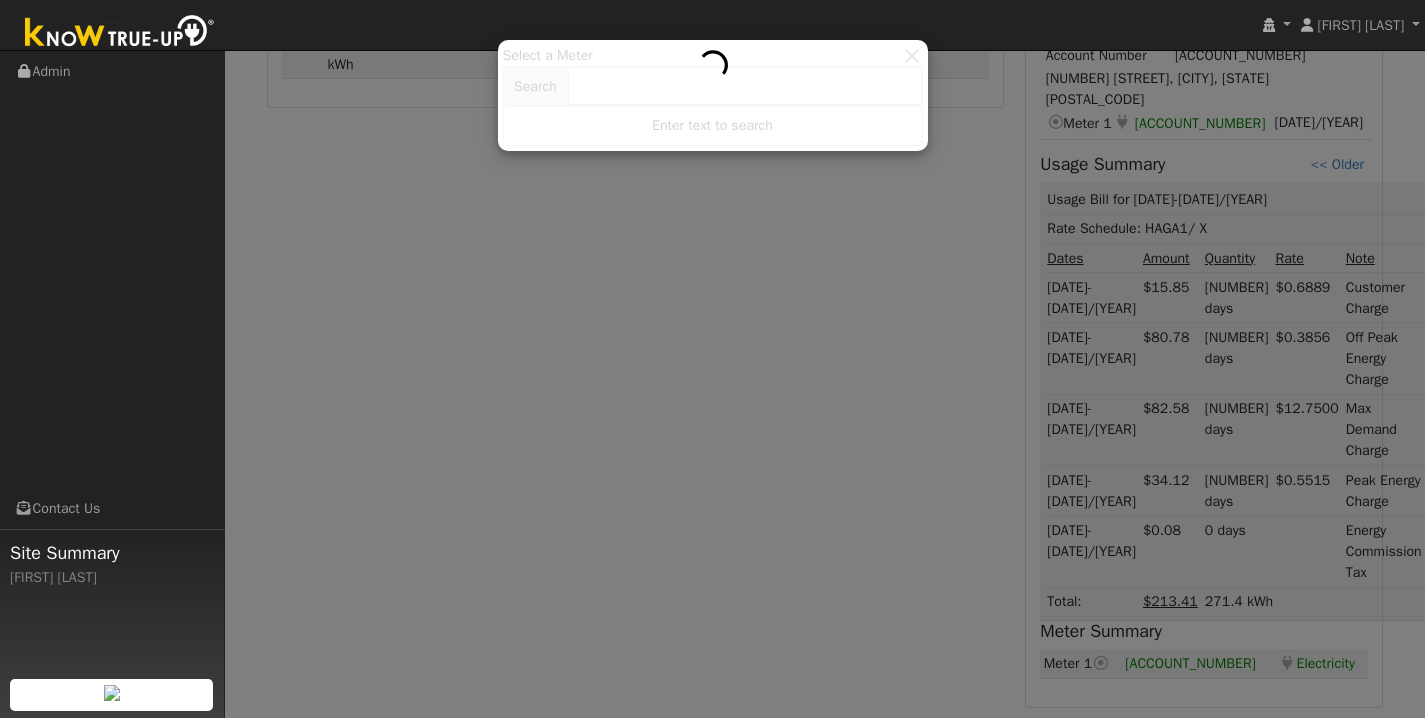 click at bounding box center (713, 95) 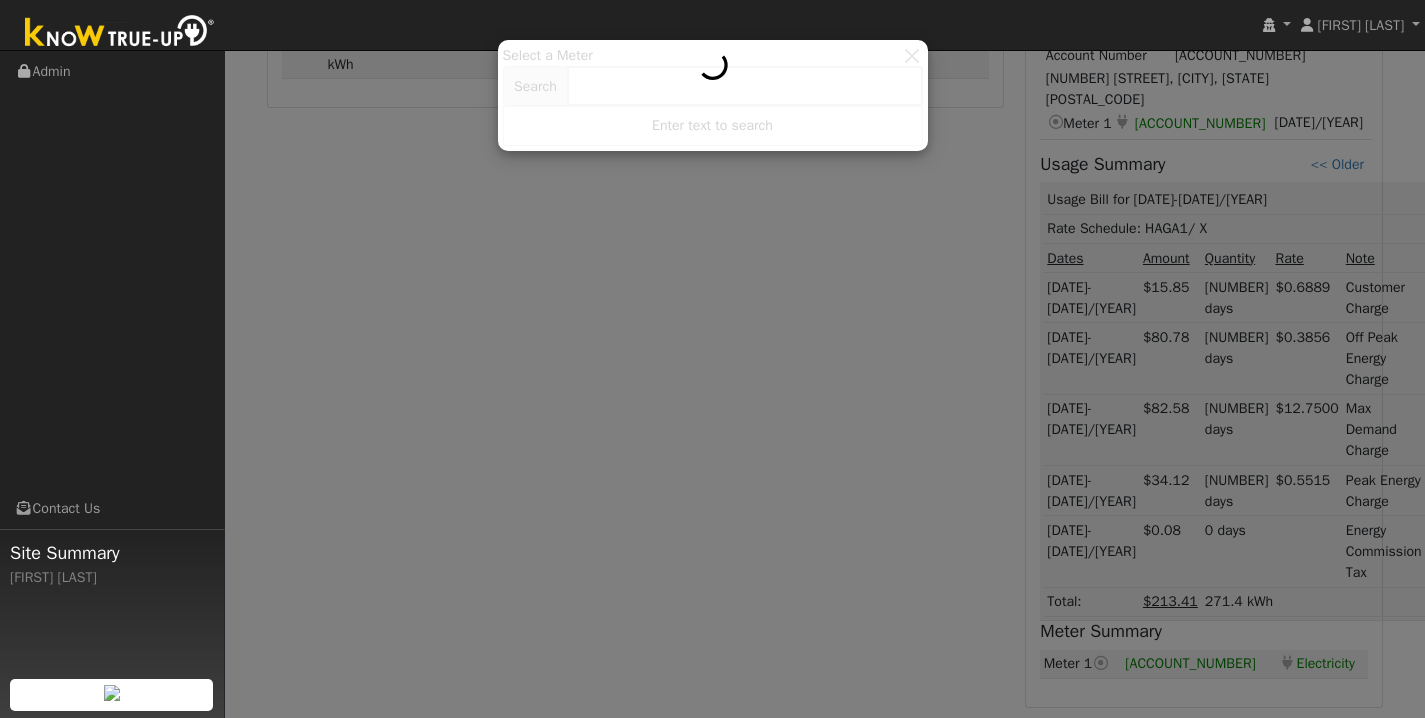 click 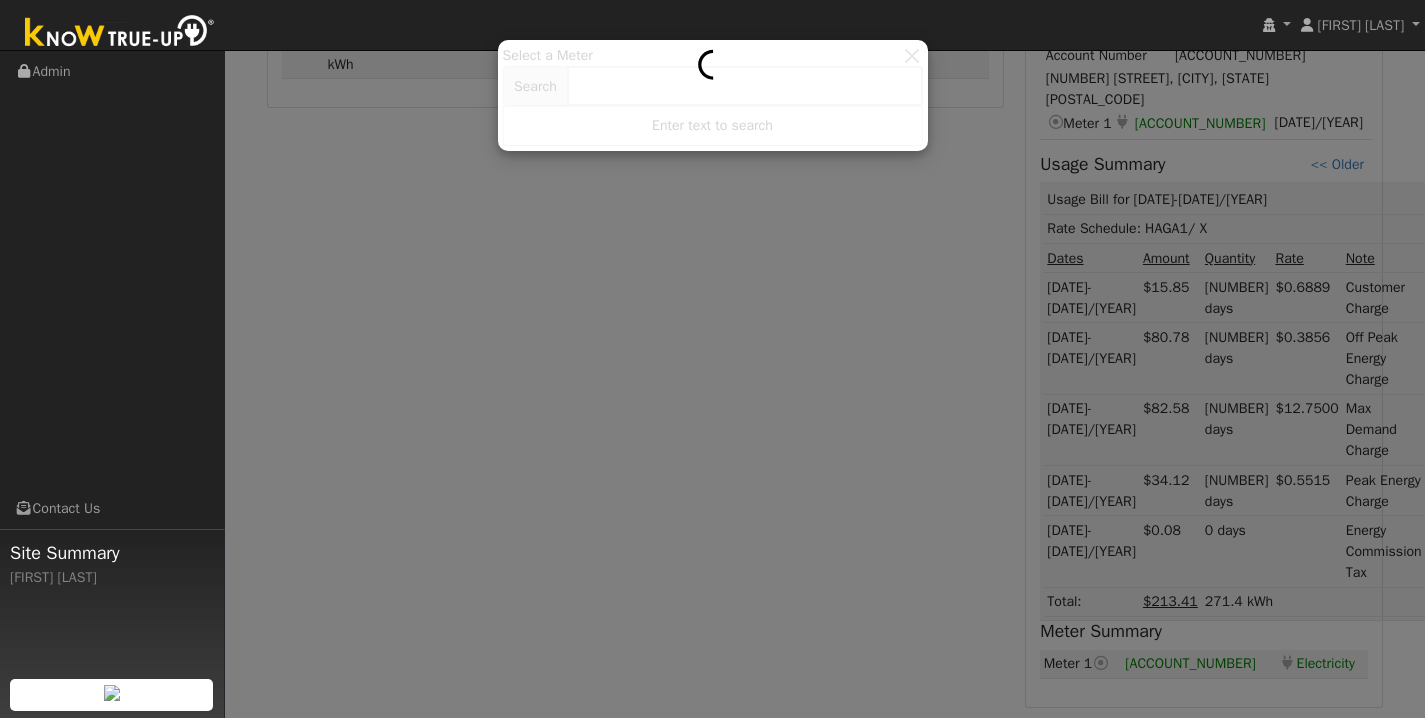 click at bounding box center (713, 95) 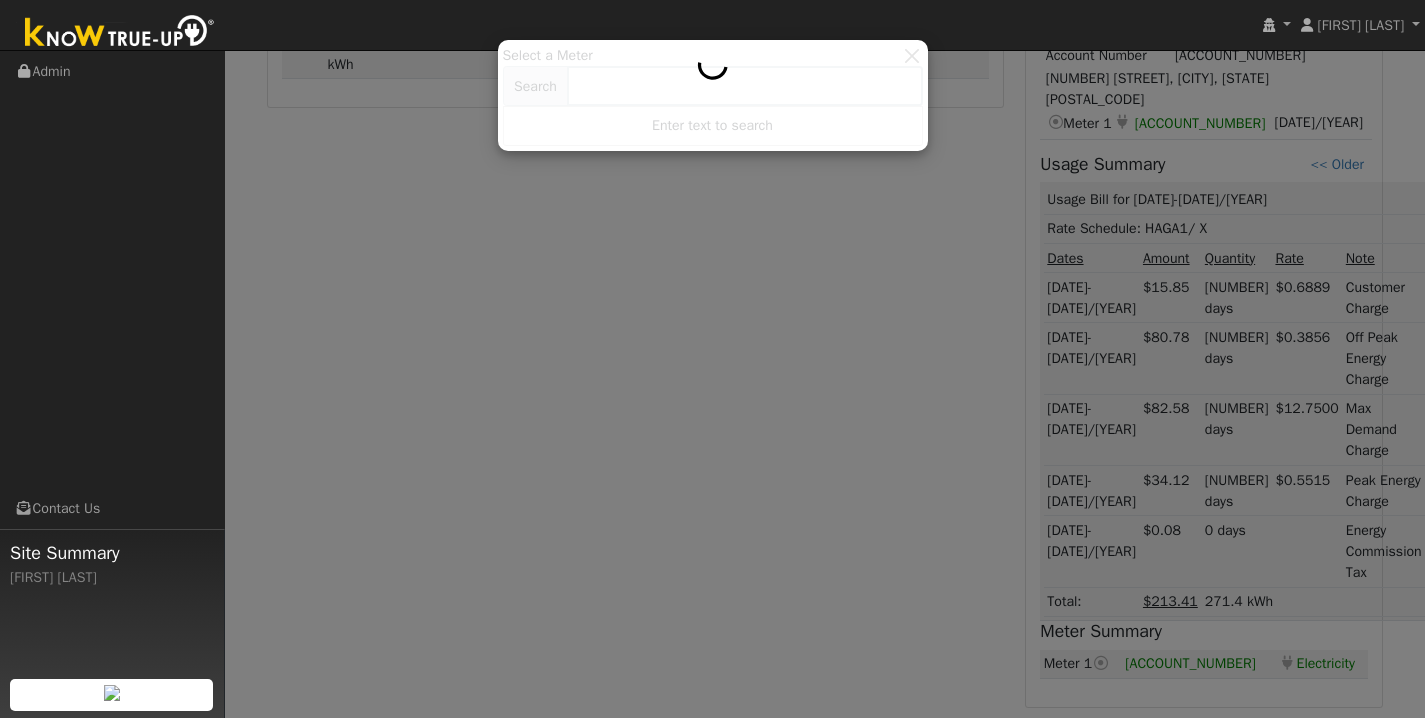 click at bounding box center (713, 95) 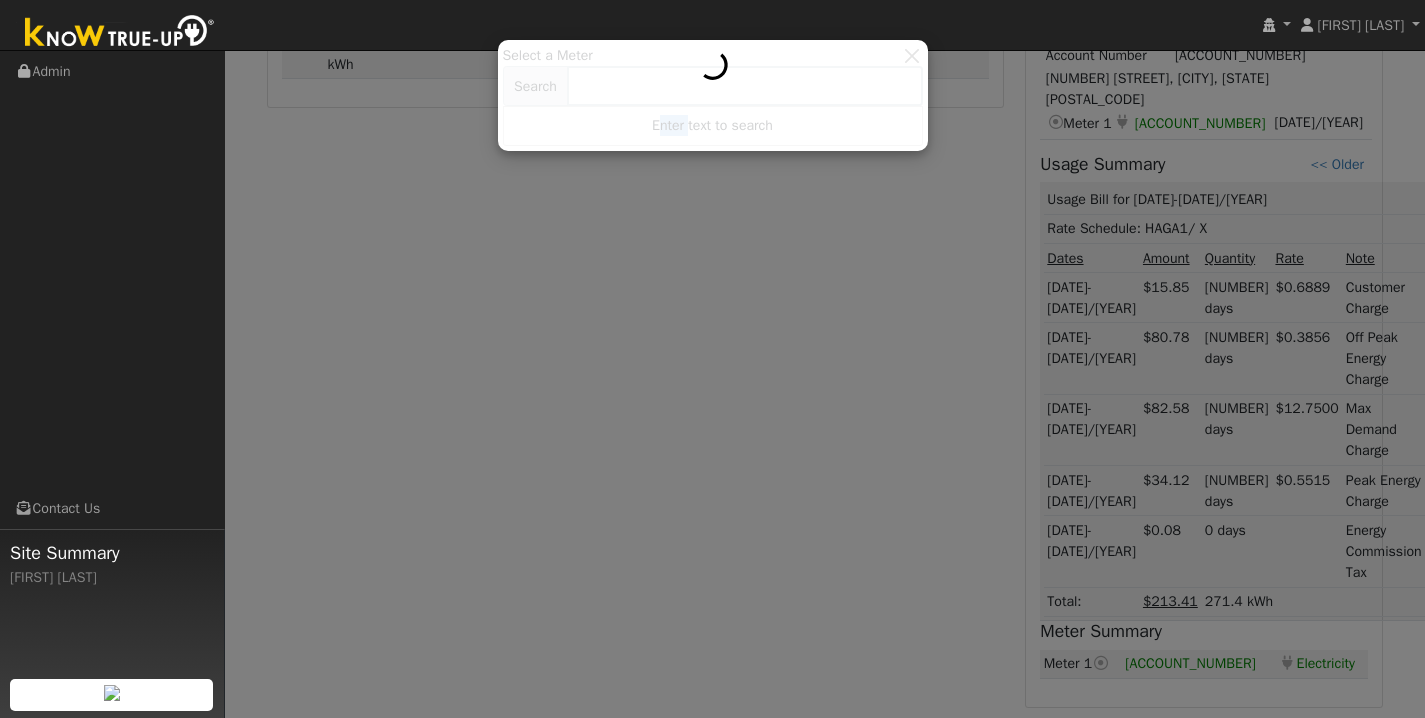 click at bounding box center (713, 95) 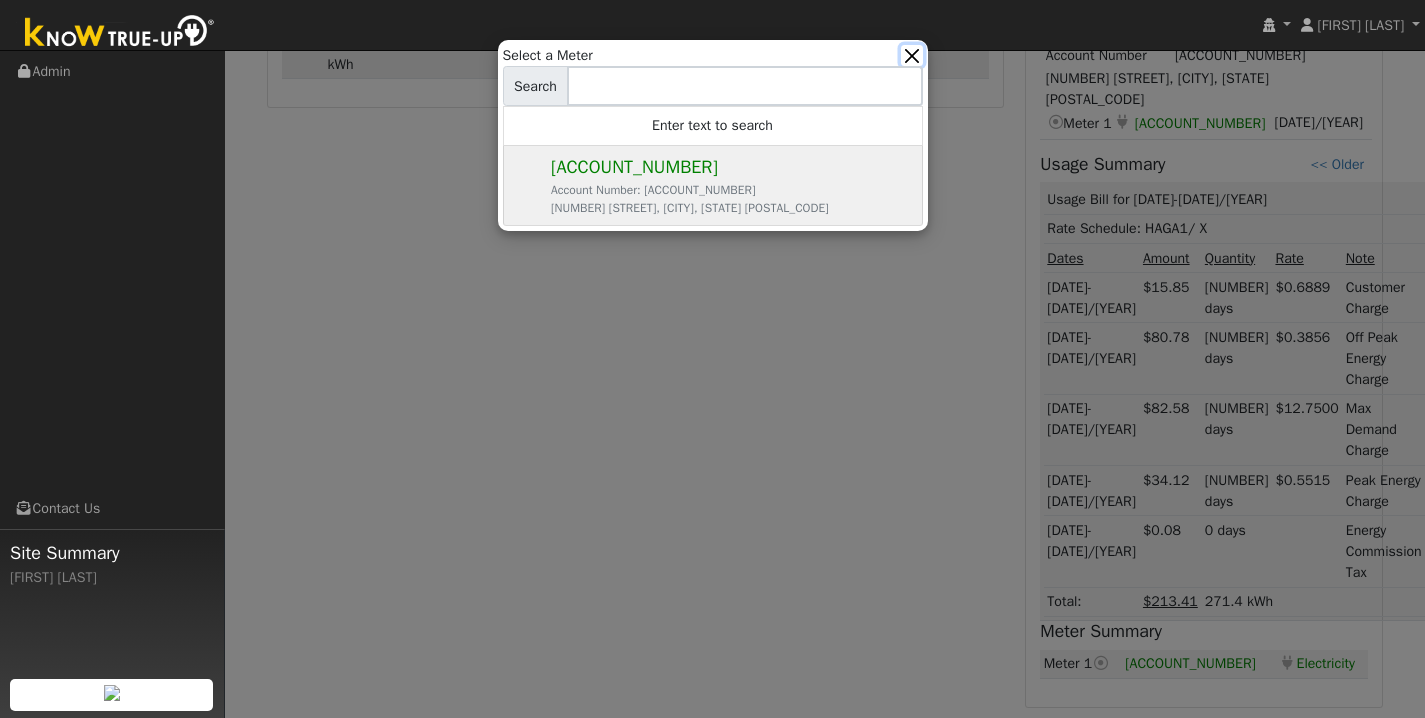 click at bounding box center [911, 55] 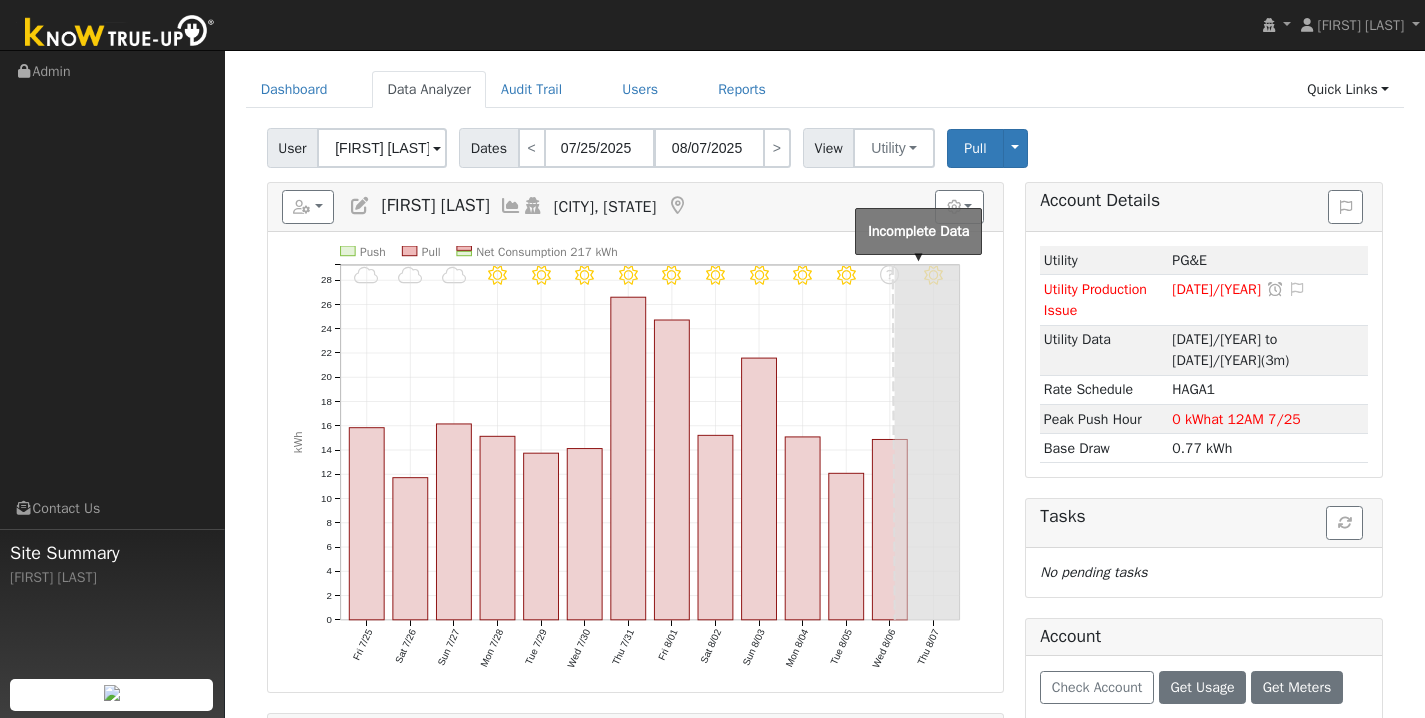 scroll, scrollTop: 0, scrollLeft: 0, axis: both 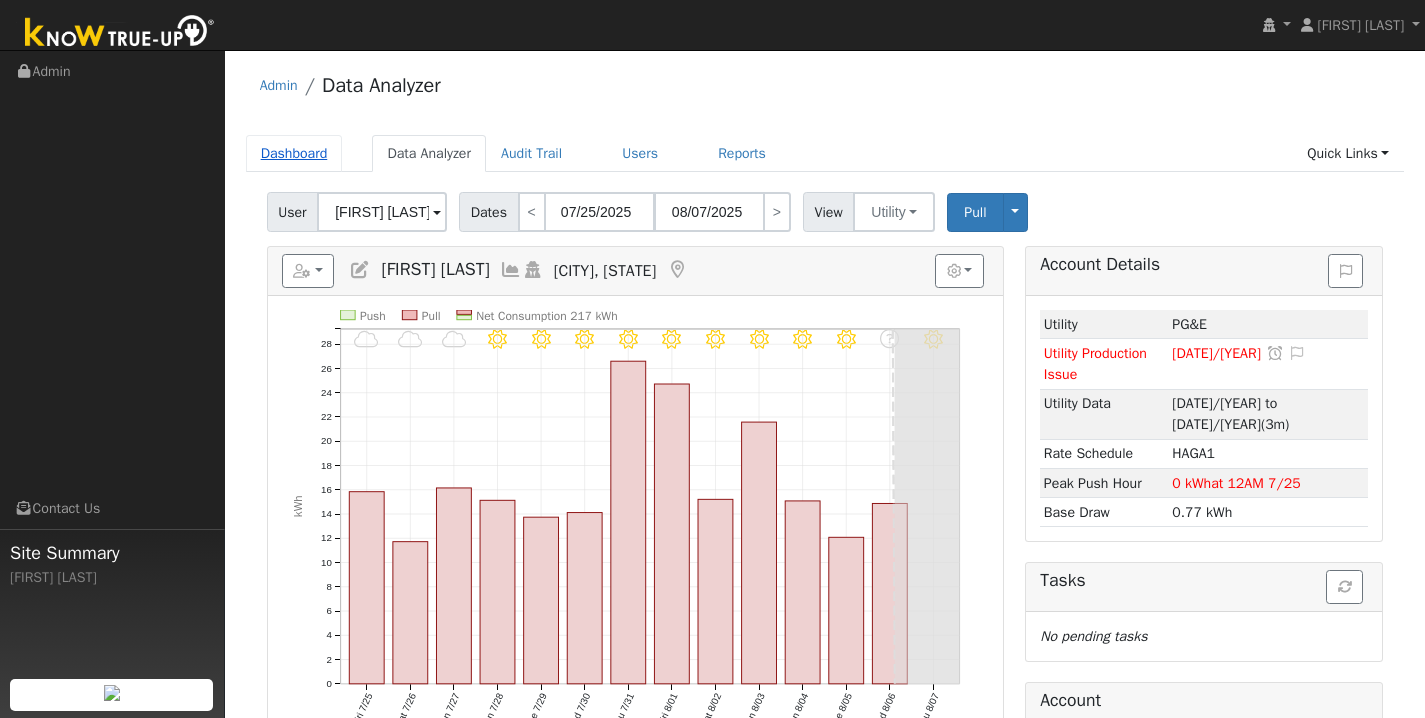 click on "Dashboard" at bounding box center [294, 153] 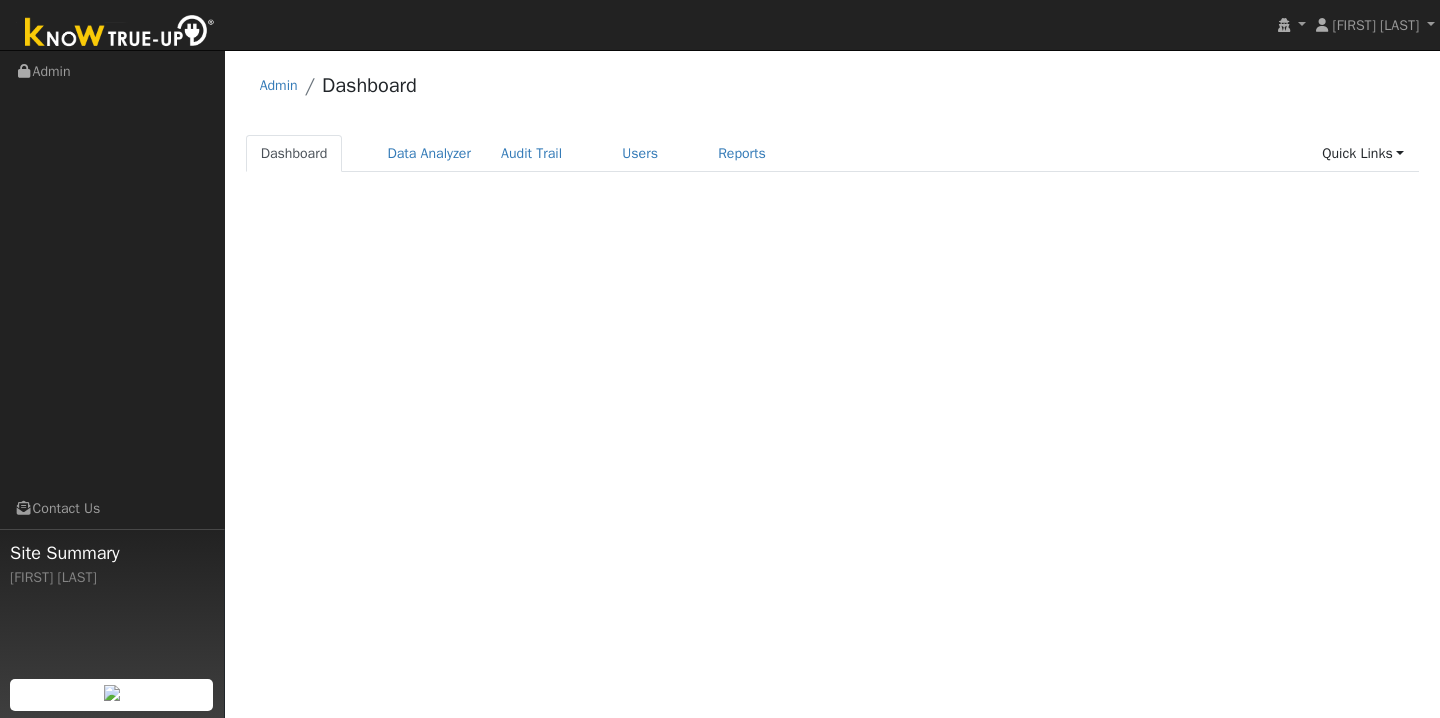 scroll, scrollTop: 0, scrollLeft: 0, axis: both 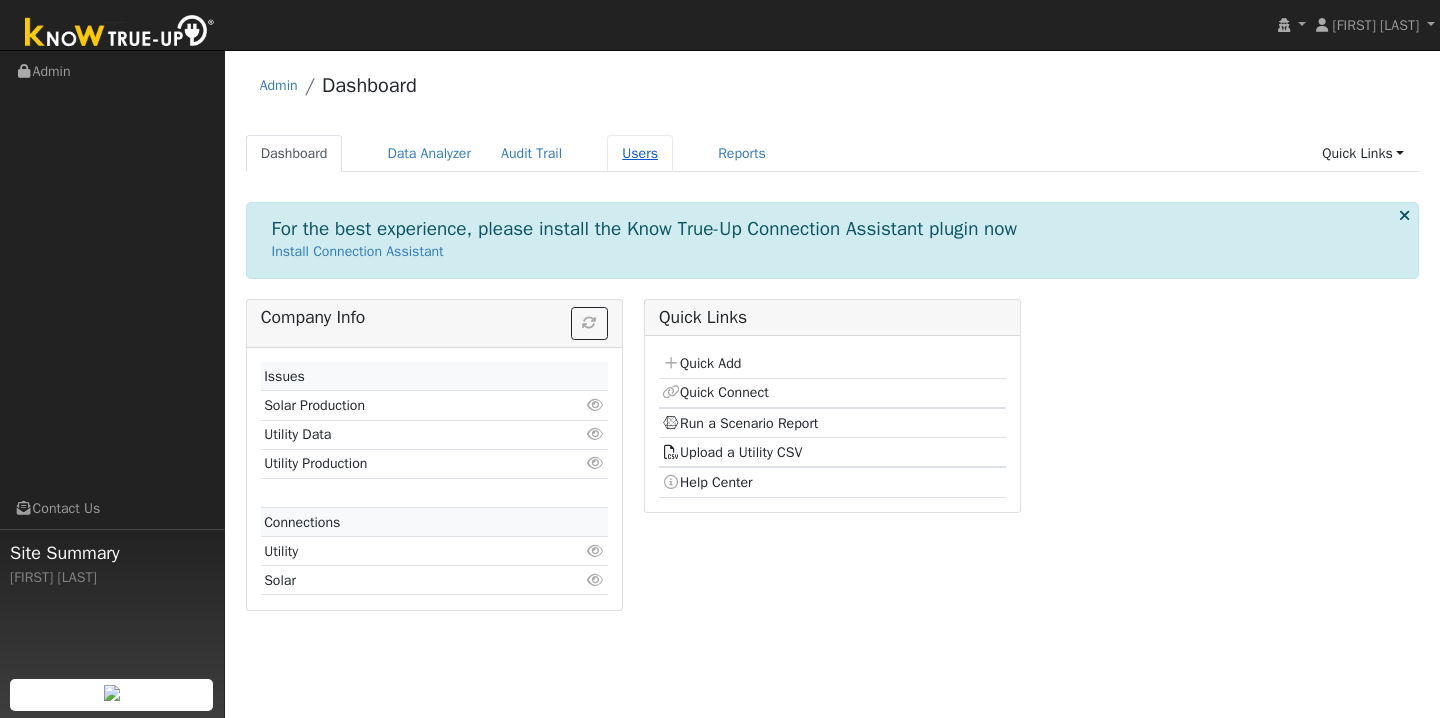 click on "Users" at bounding box center [640, 153] 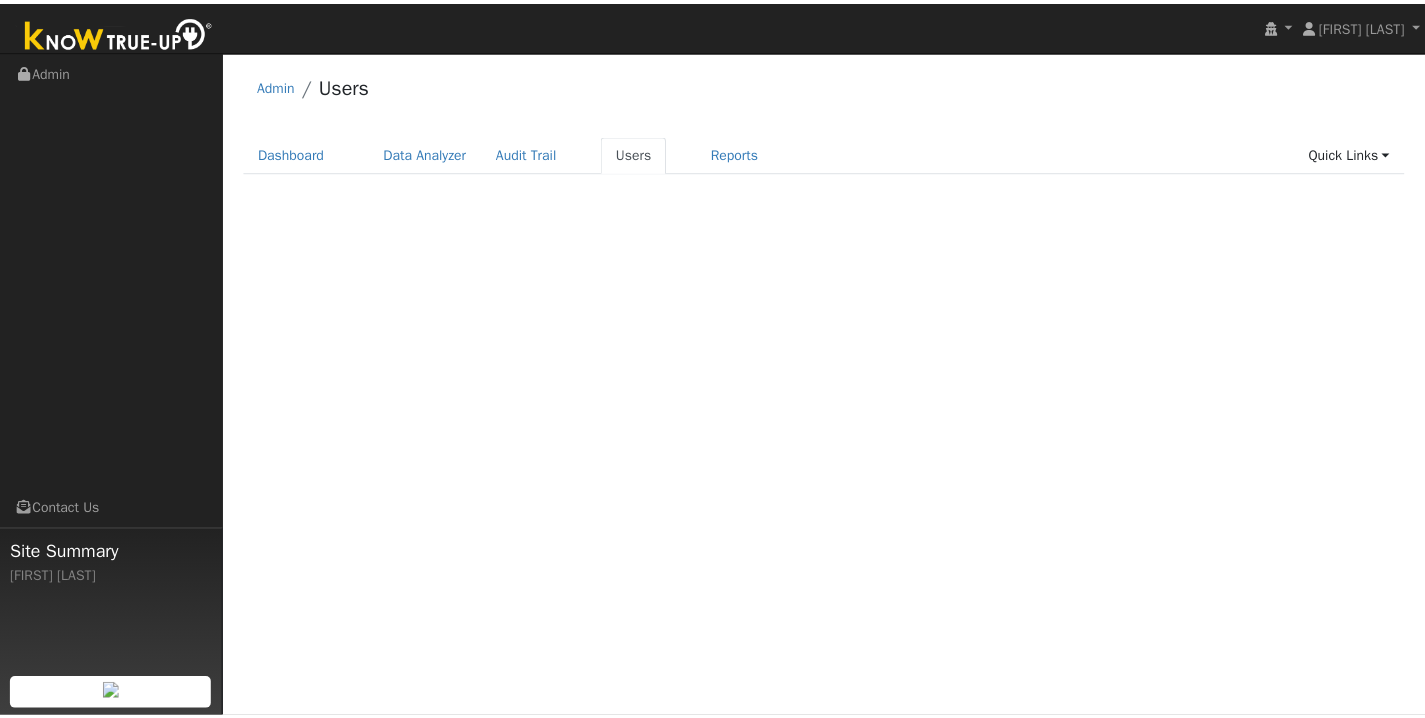 scroll, scrollTop: 0, scrollLeft: 0, axis: both 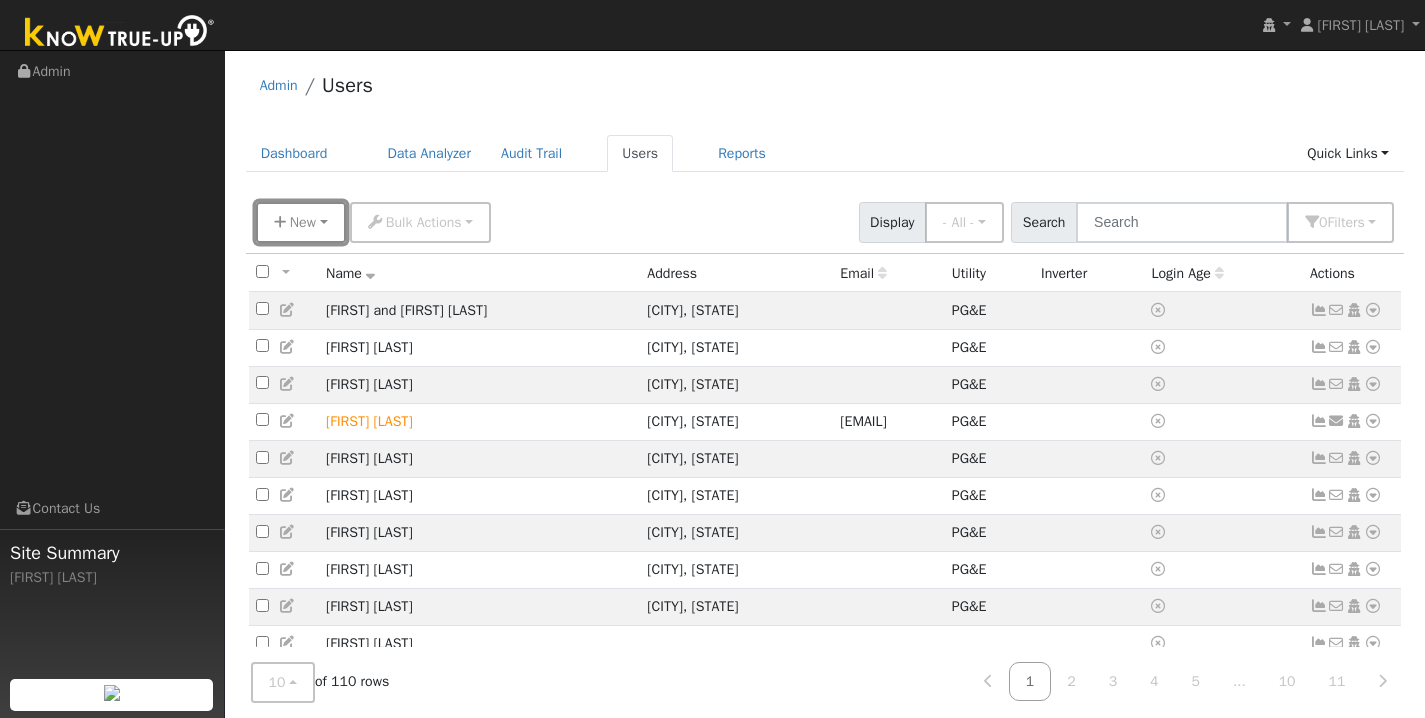 click on "New" at bounding box center (303, 222) 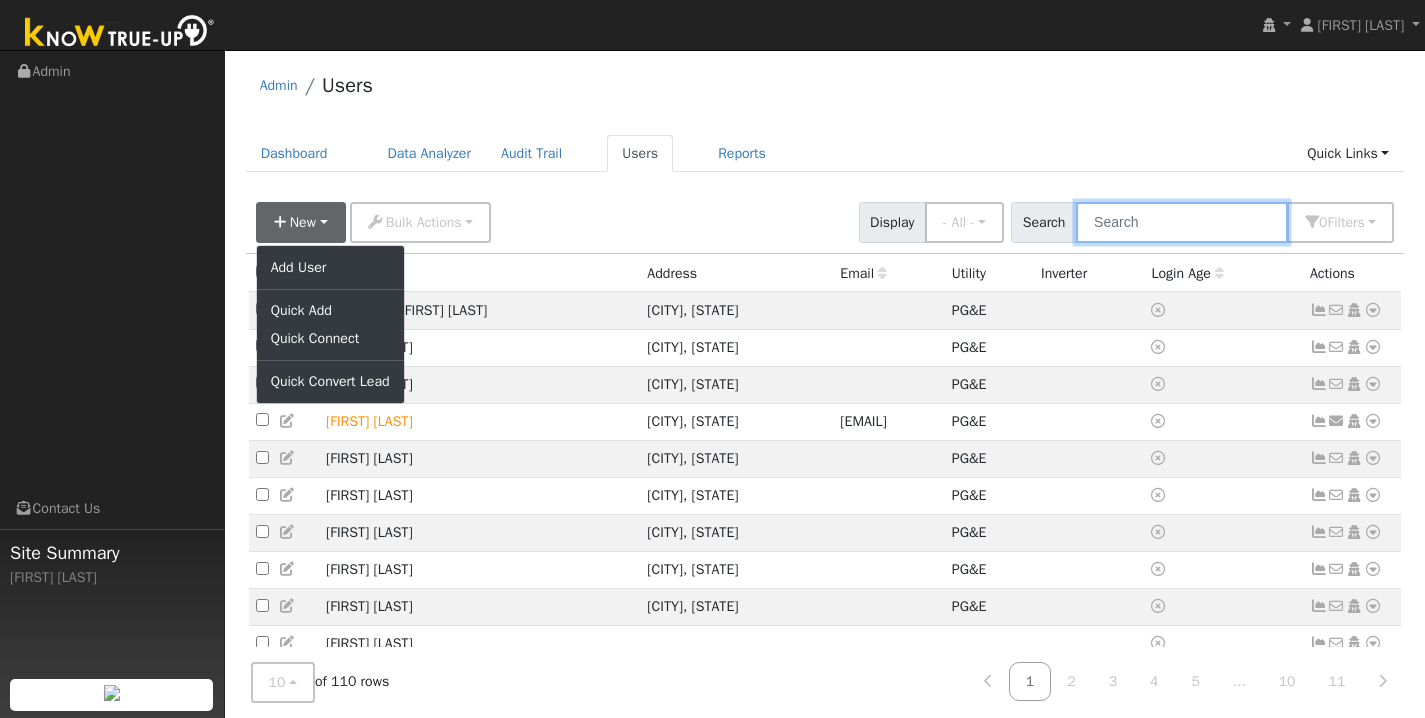 click at bounding box center [1182, 222] 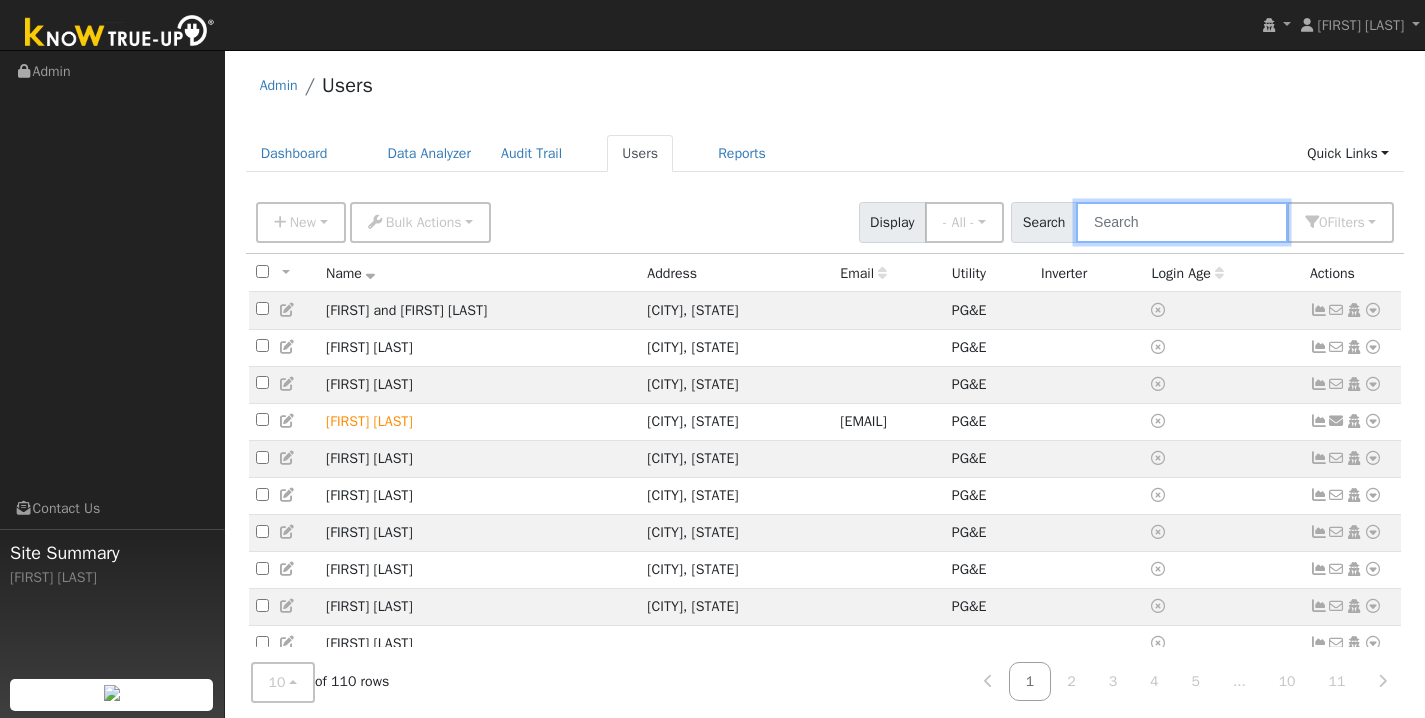 click at bounding box center (1182, 222) 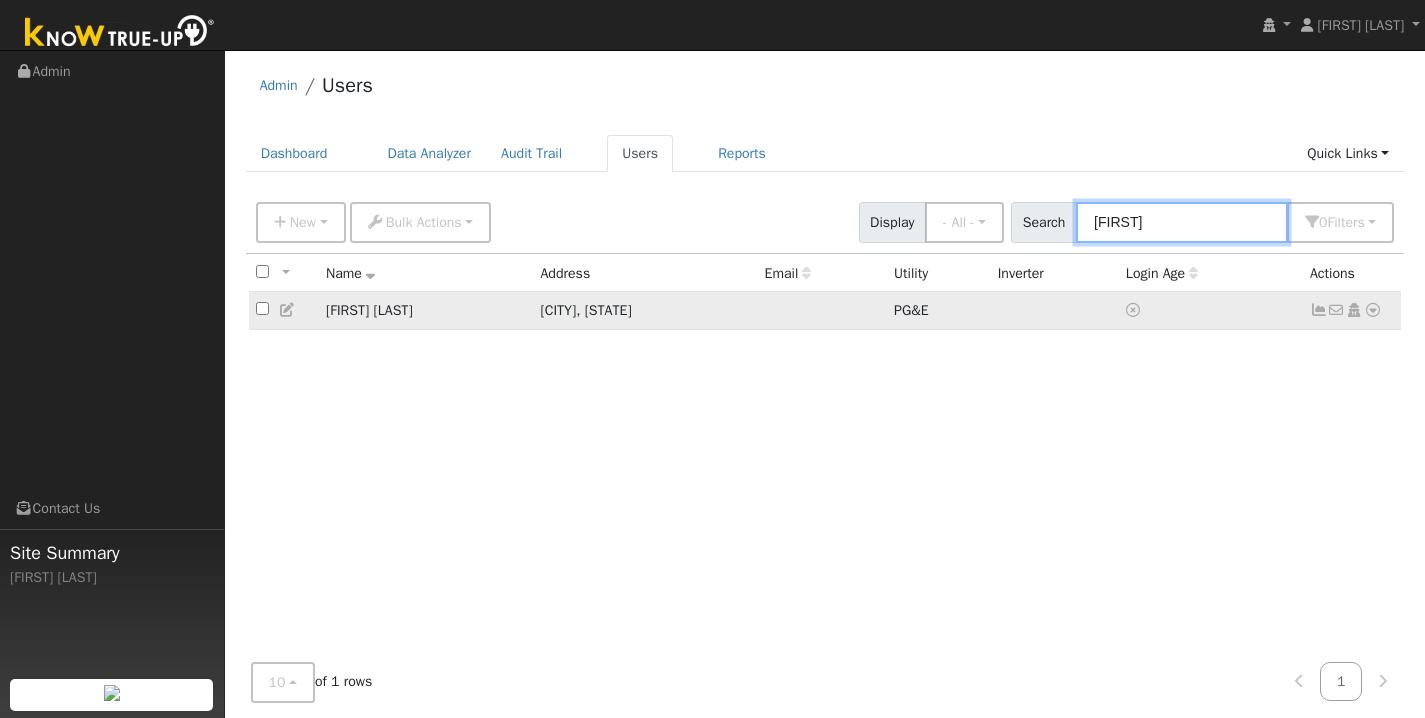 type on "kylie" 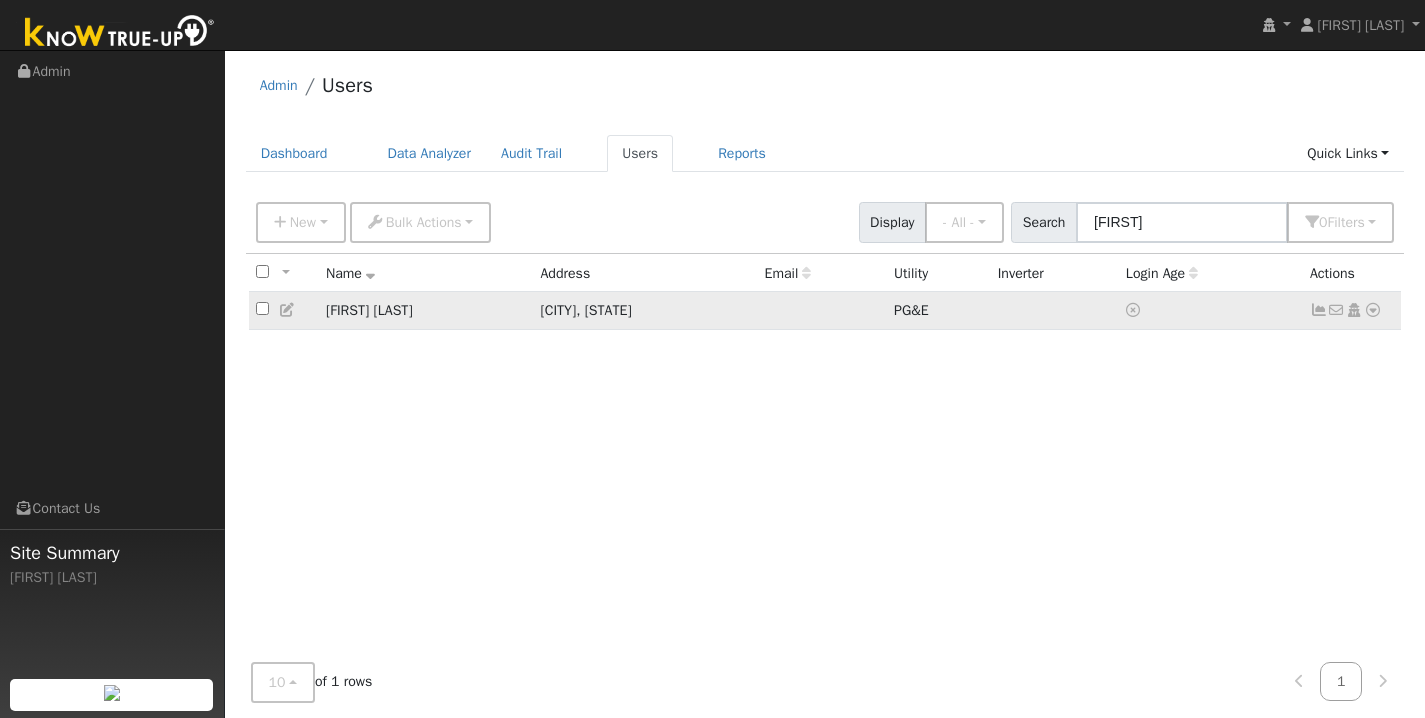click at bounding box center [1373, 310] 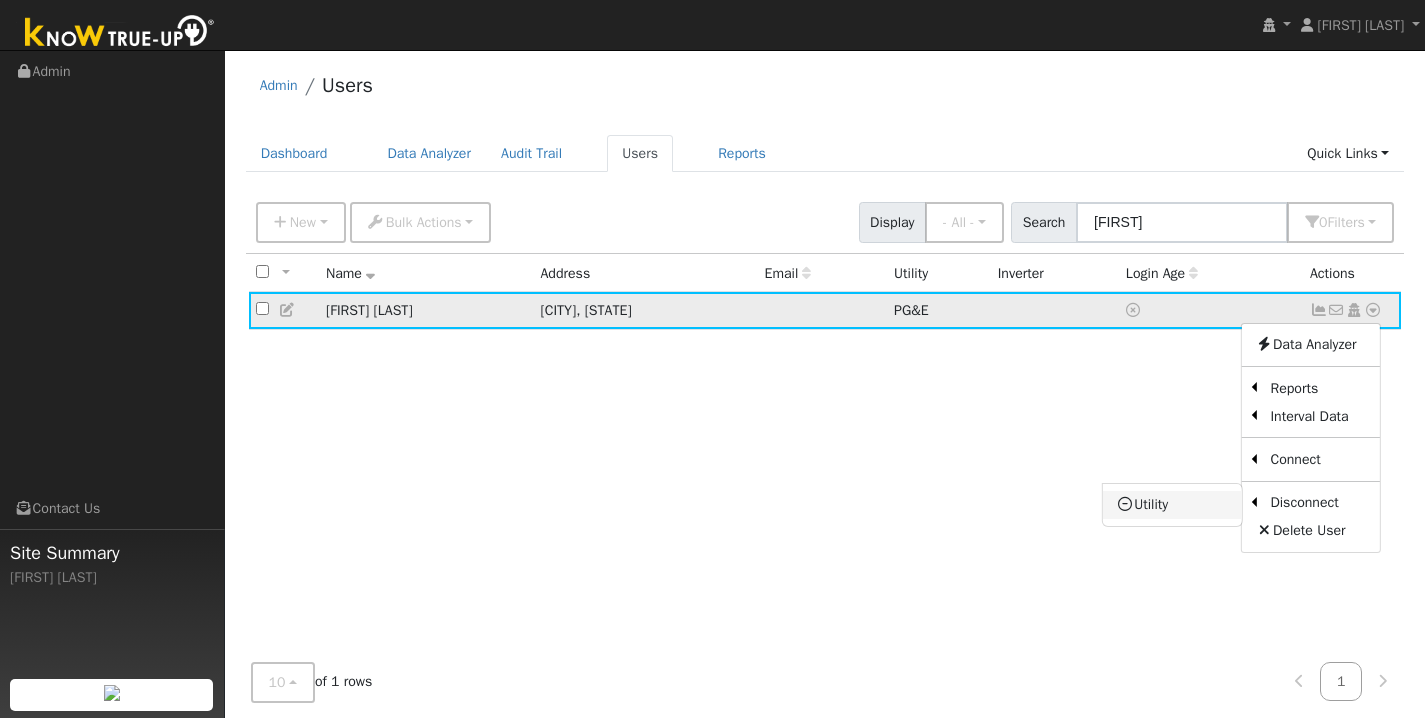 click at bounding box center [1126, 504] 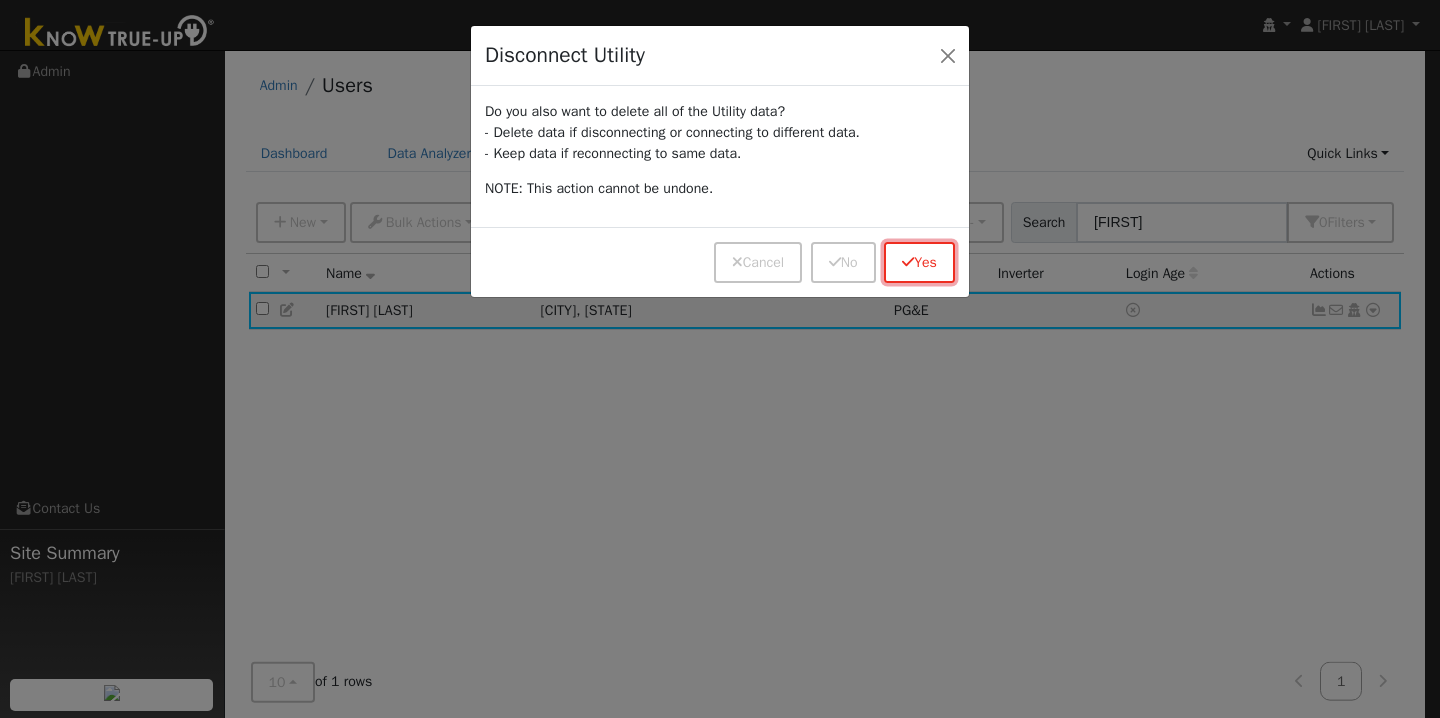click at bounding box center [908, 262] 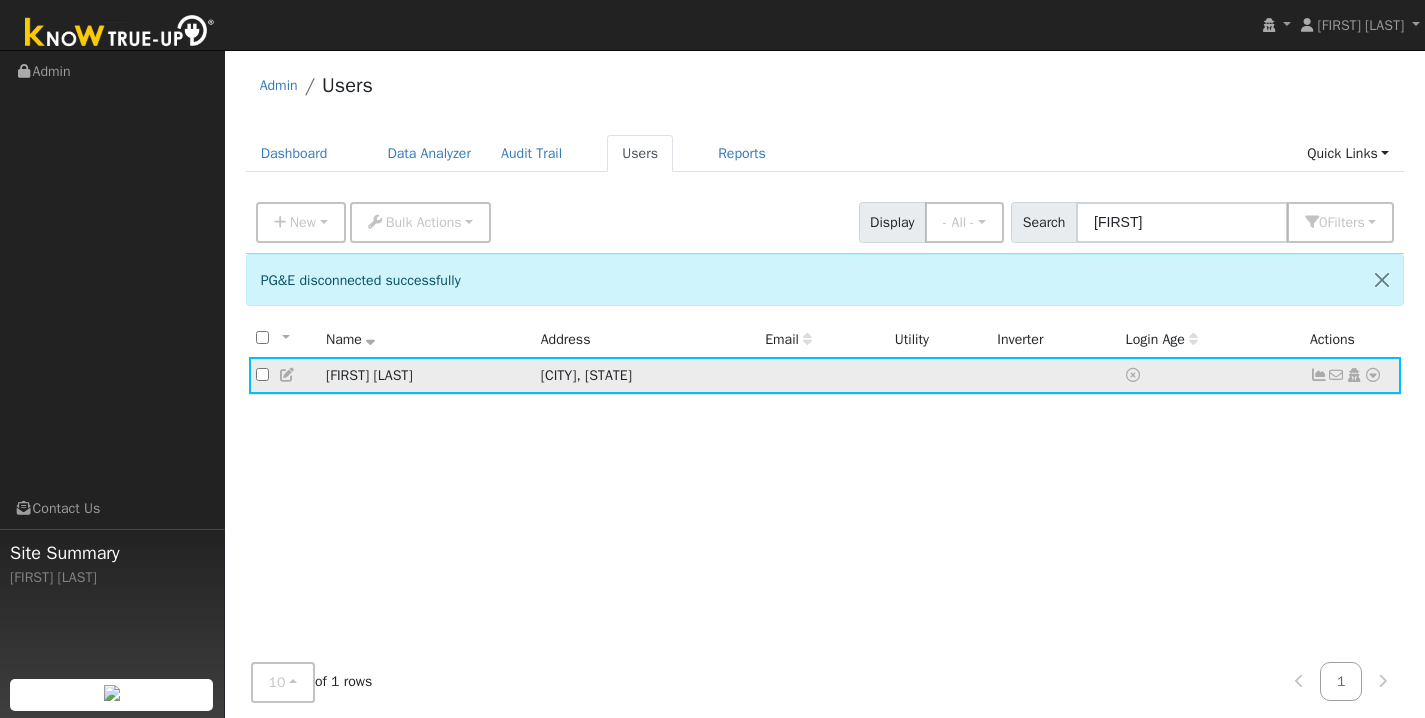click at bounding box center [1373, 375] 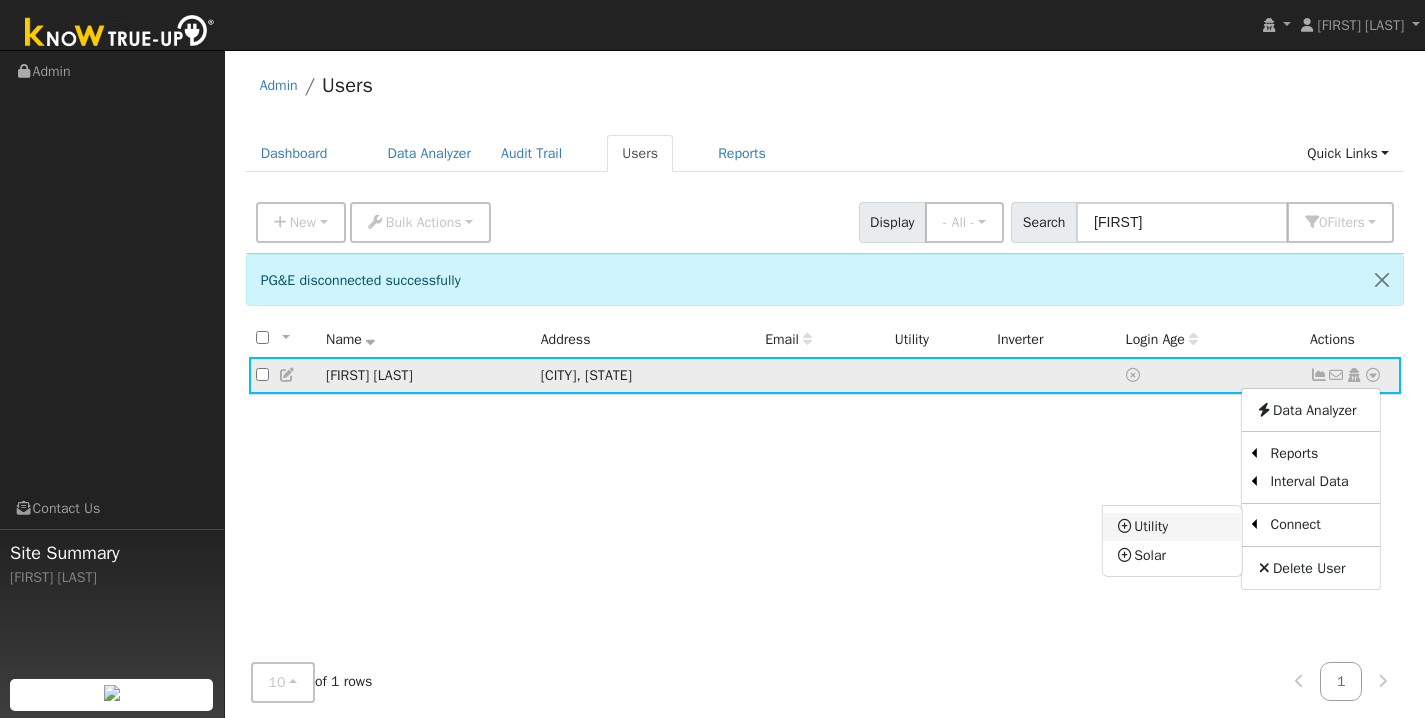 click on "Utility" at bounding box center (1172, 527) 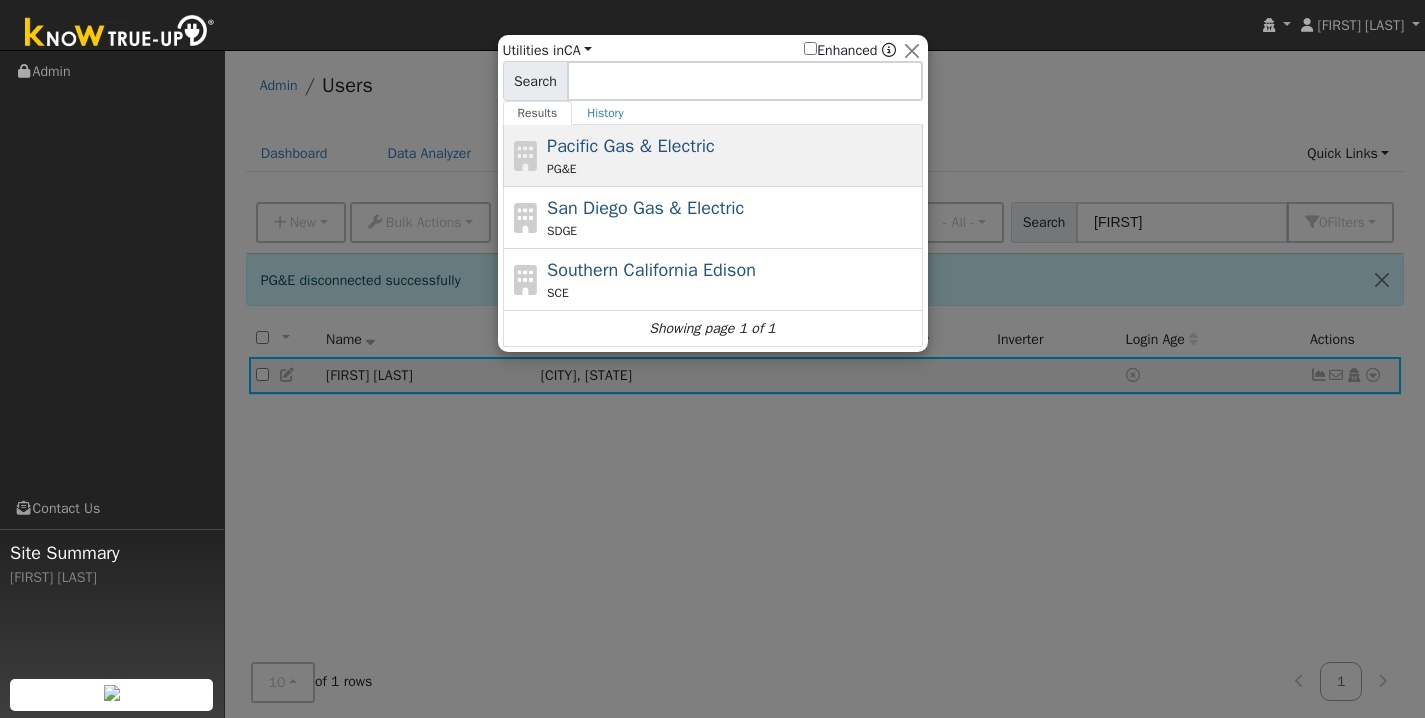 click on "Pacific Gas & Electric PG&E" at bounding box center [732, 155] 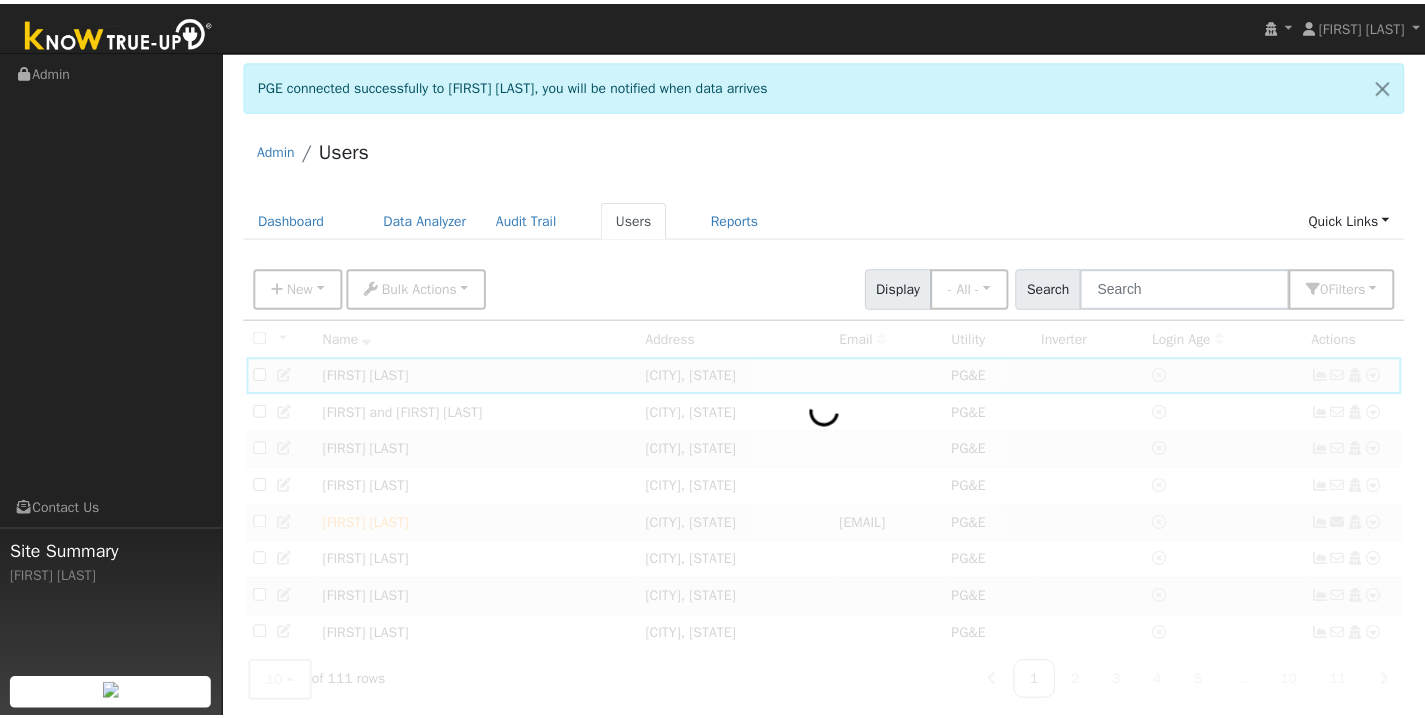 scroll, scrollTop: 0, scrollLeft: 0, axis: both 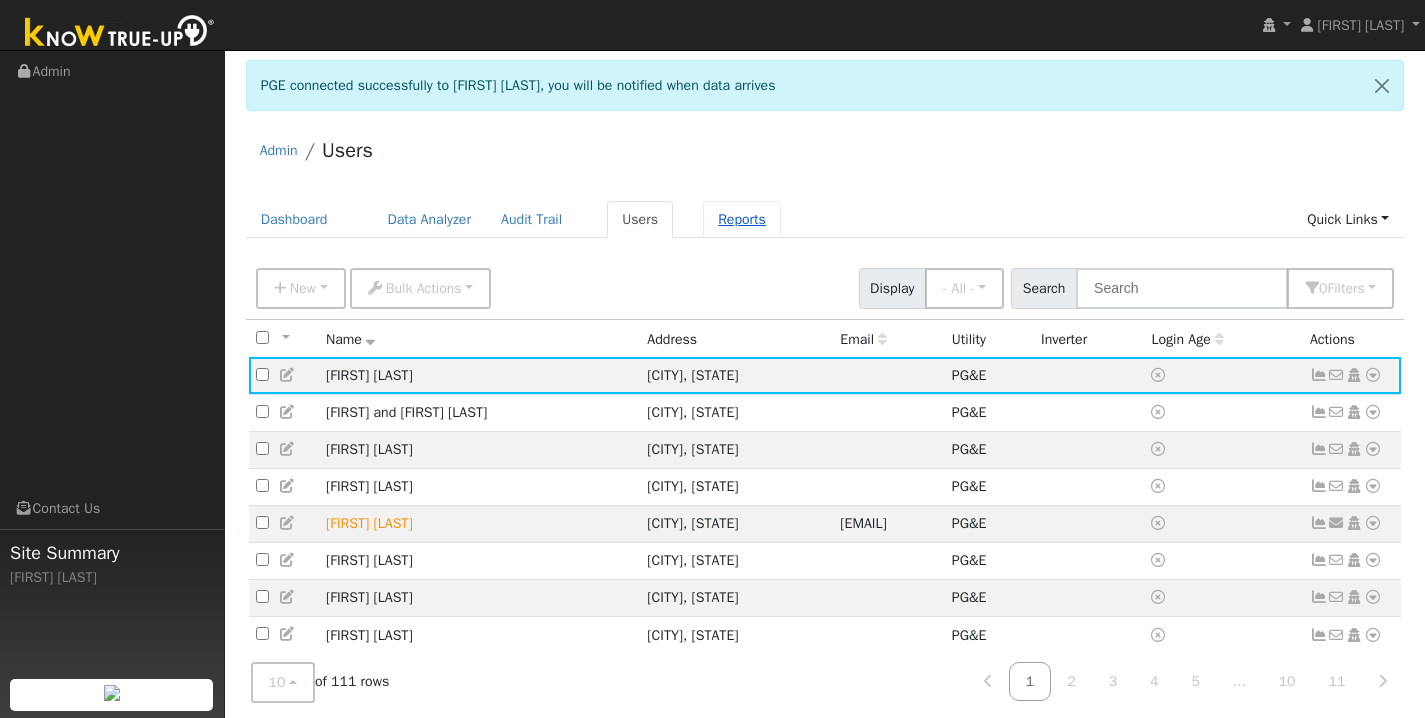 drag, startPoint x: 752, startPoint y: 218, endPoint x: 763, endPoint y: 206, distance: 16.27882 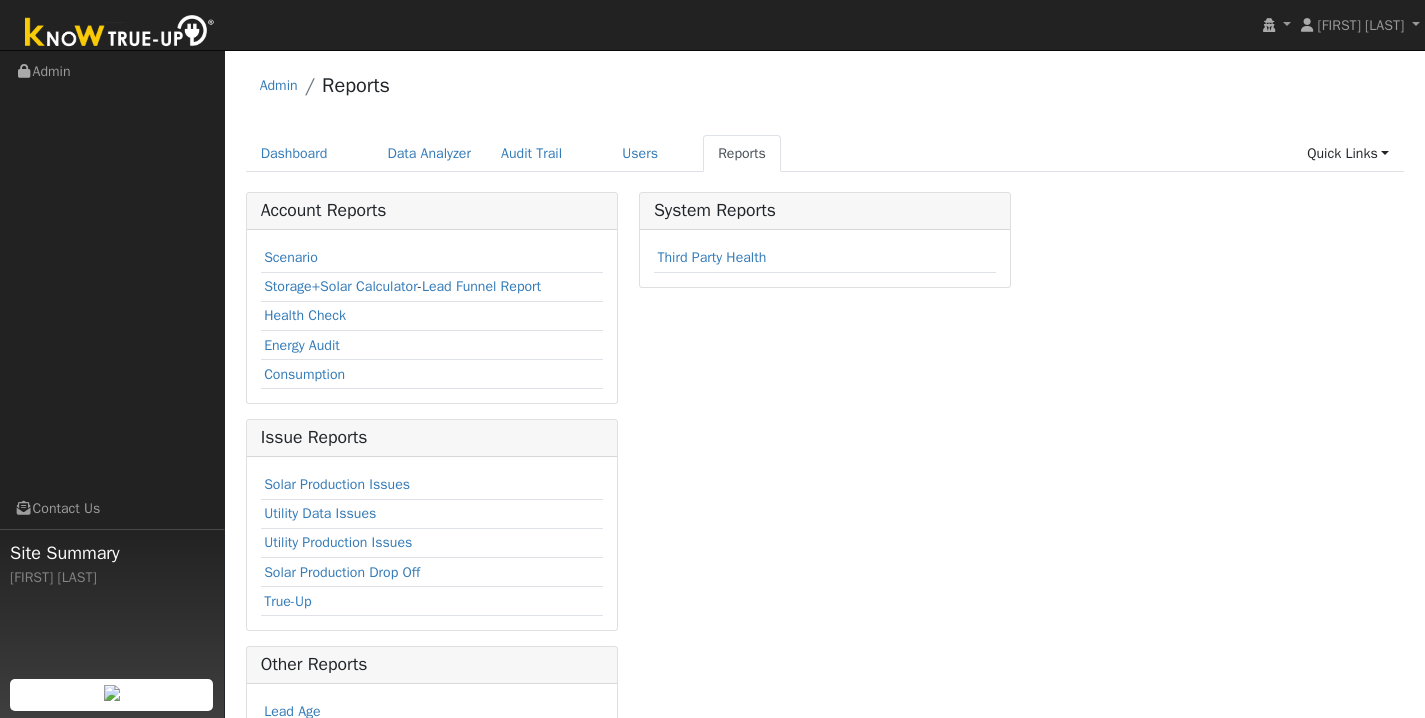 scroll, scrollTop: 0, scrollLeft: 0, axis: both 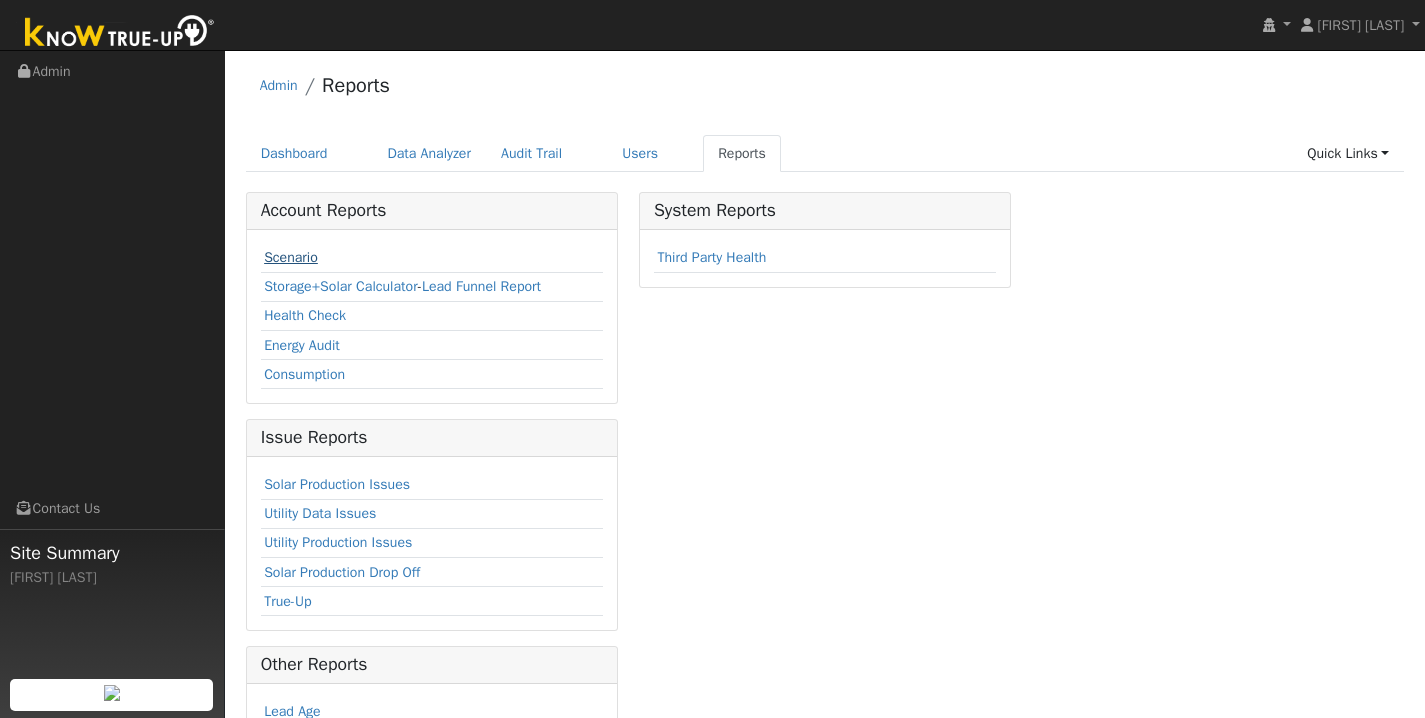 click on "Scenario" at bounding box center (291, 257) 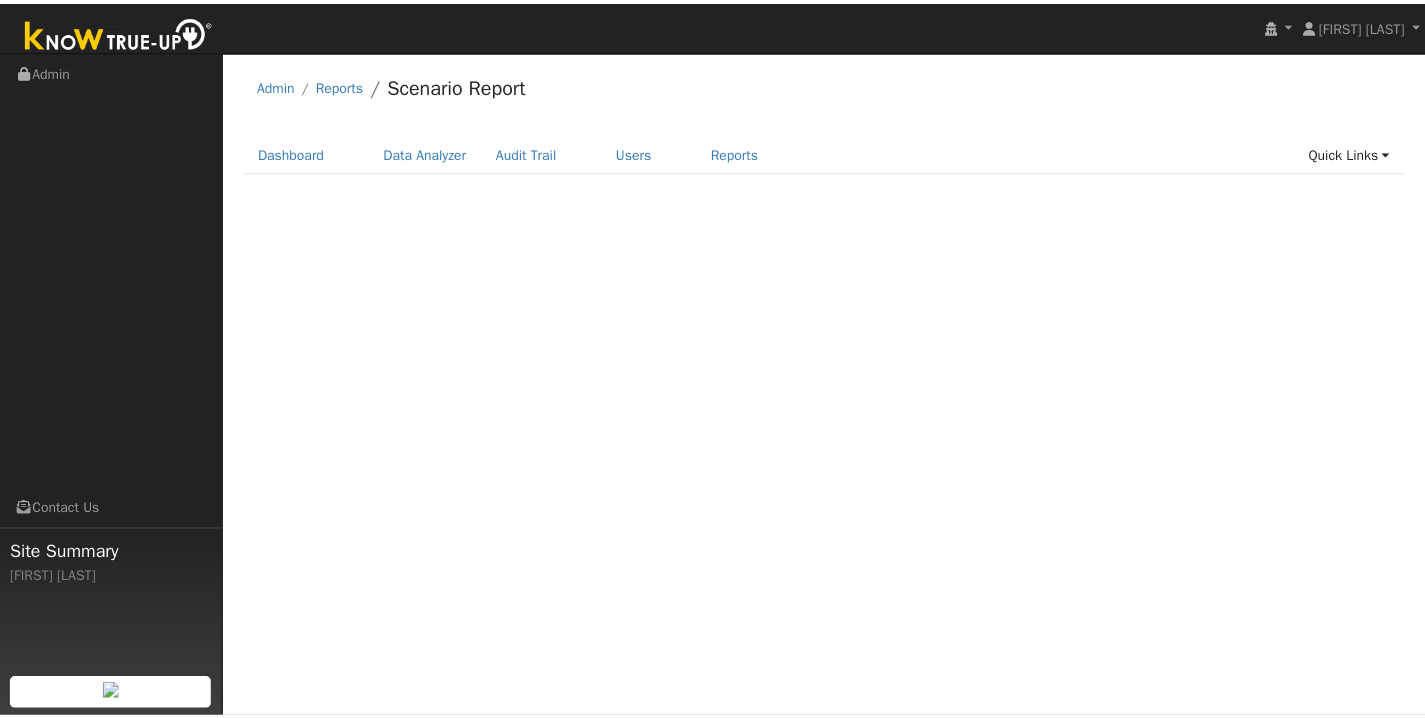 scroll, scrollTop: 0, scrollLeft: 0, axis: both 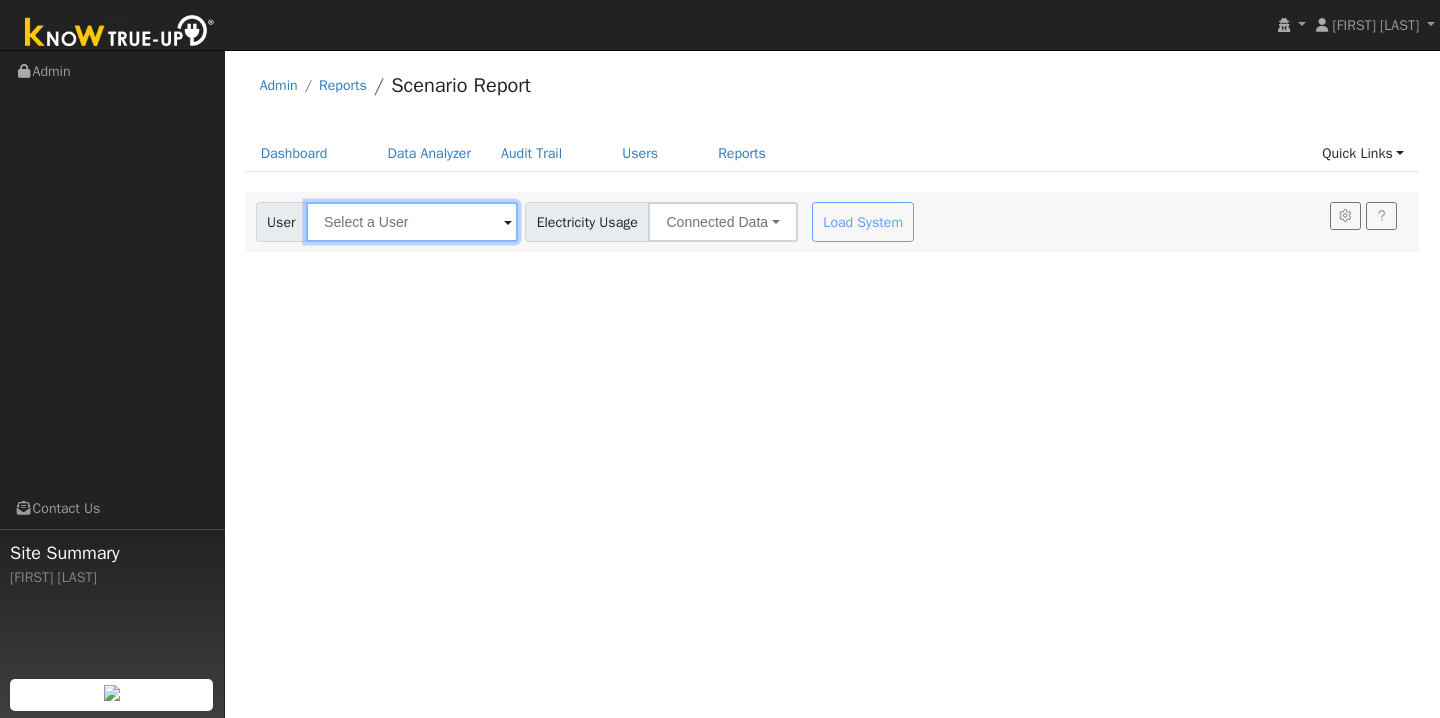 click at bounding box center [412, 222] 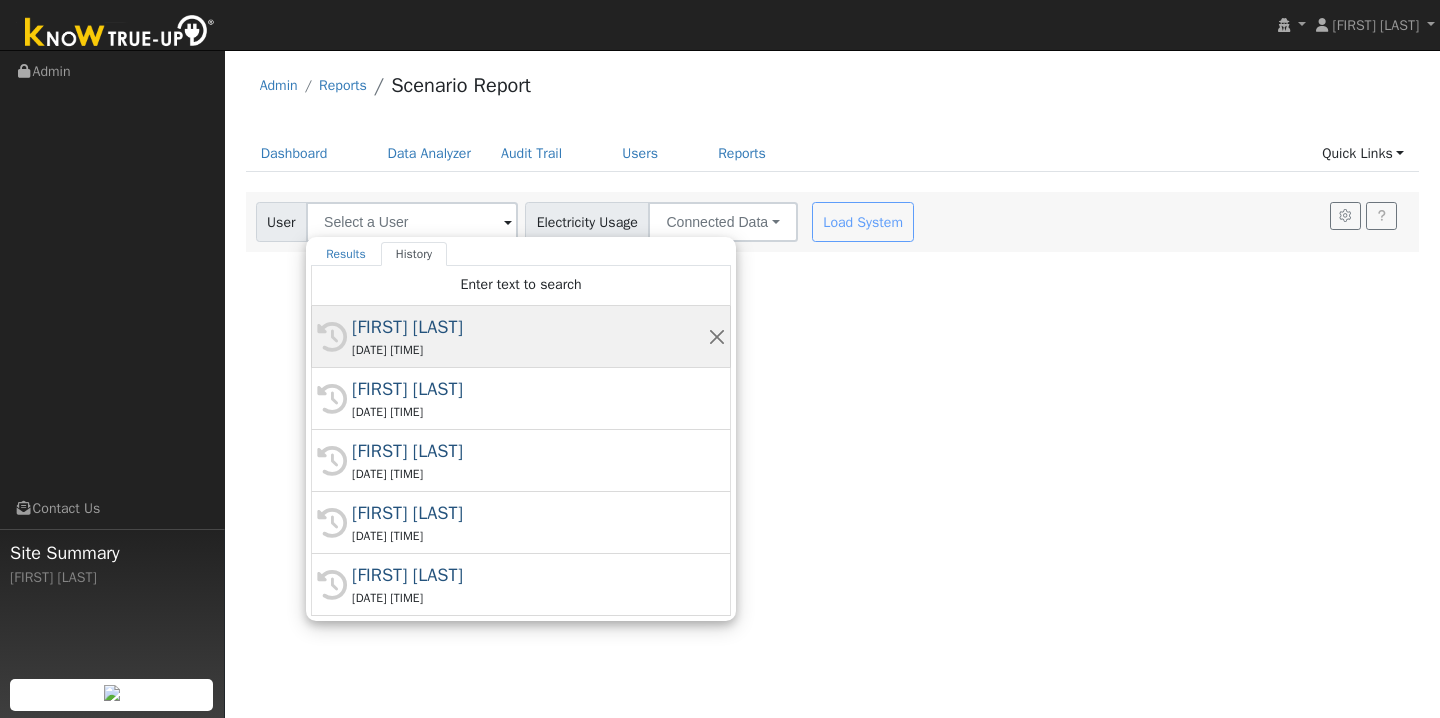click on "[DATE] [TIME]" at bounding box center [530, 350] 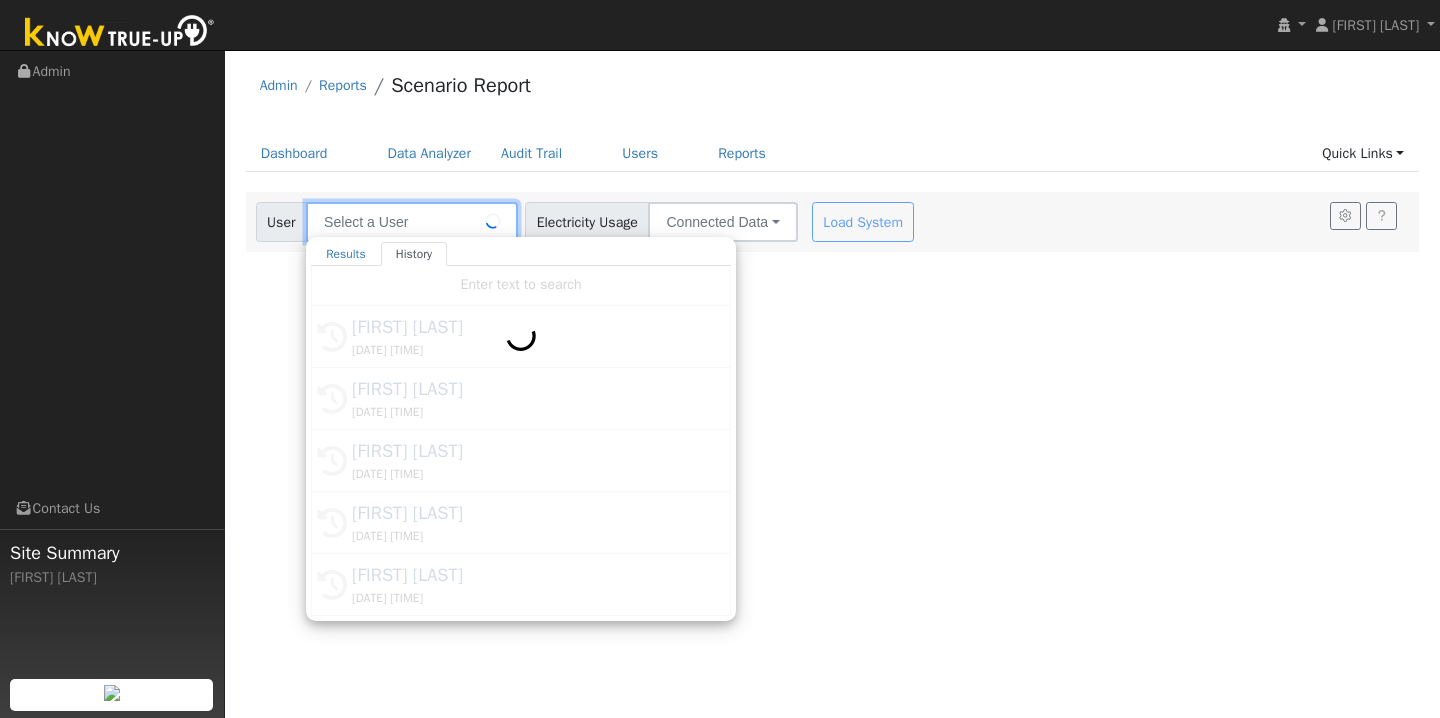 type on "[FIRST] [LAST]" 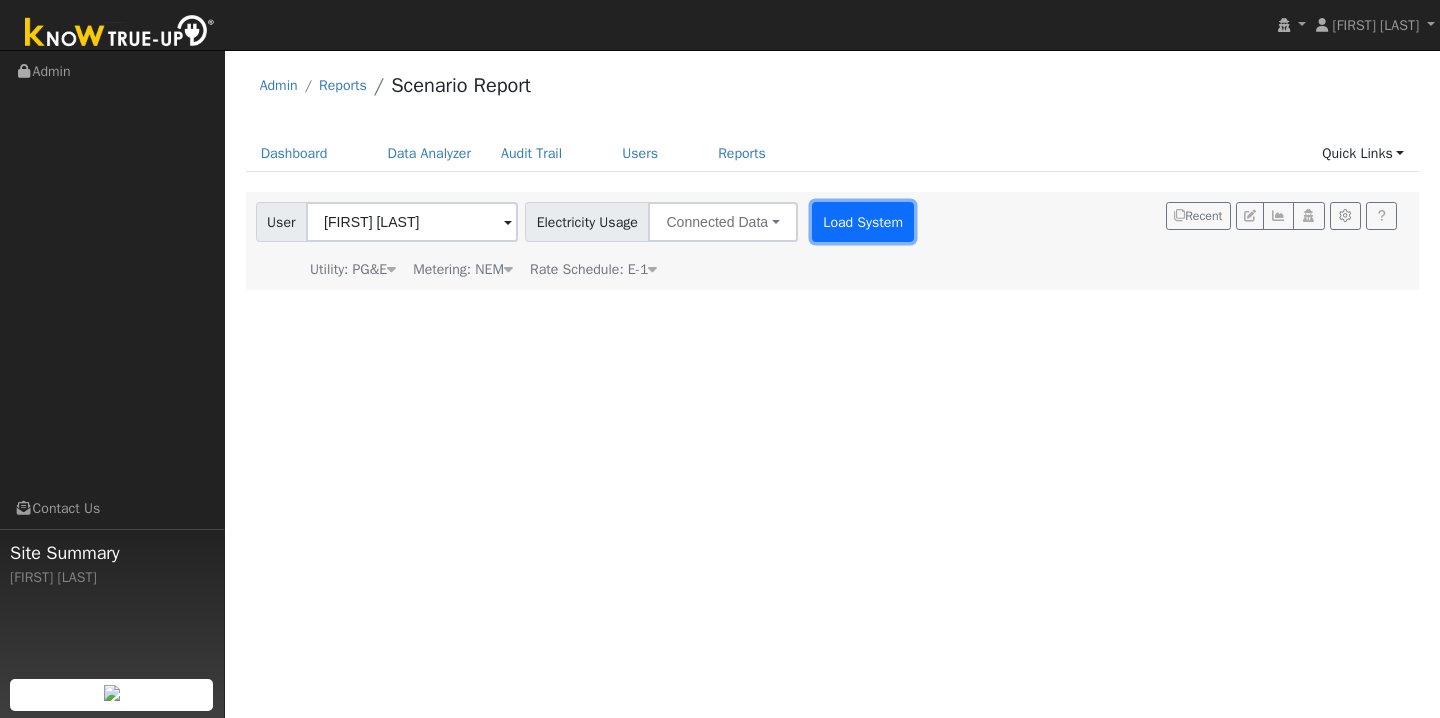 click on "Load System" at bounding box center (863, 222) 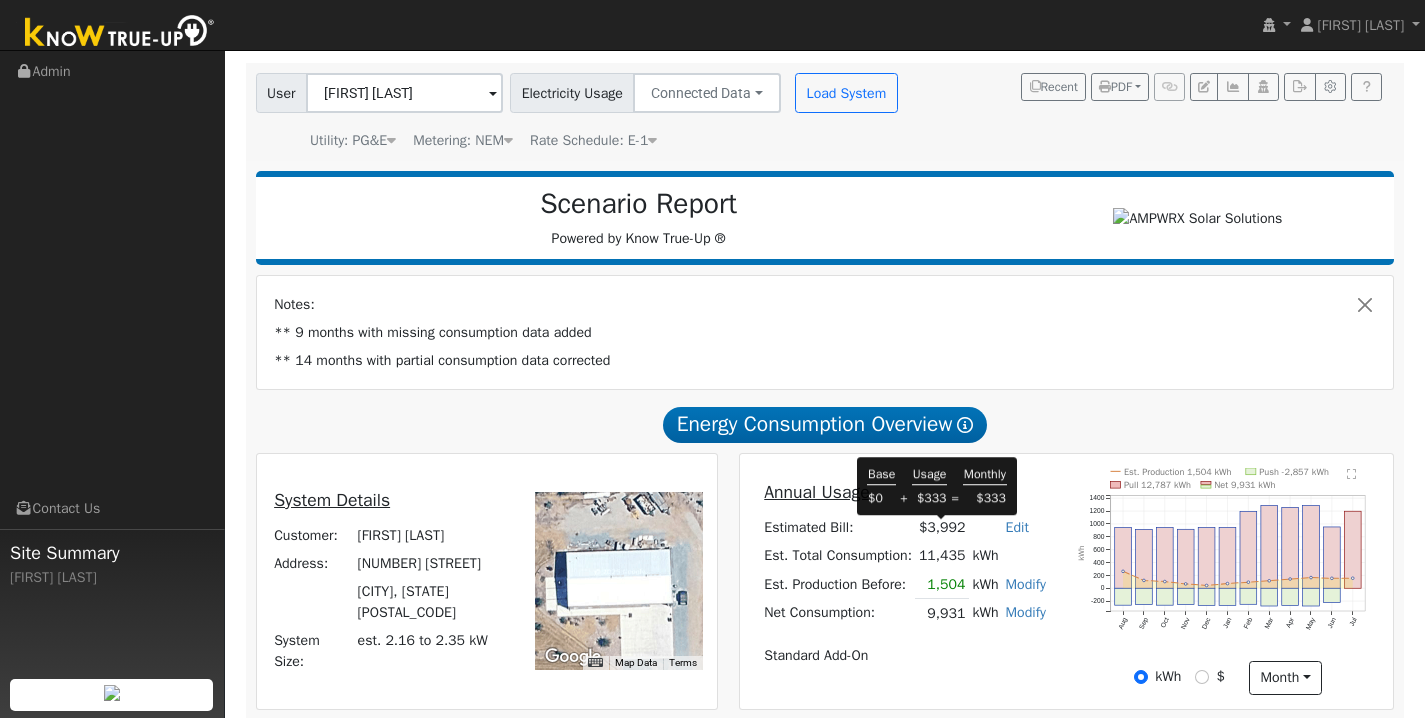 scroll, scrollTop: 168, scrollLeft: 0, axis: vertical 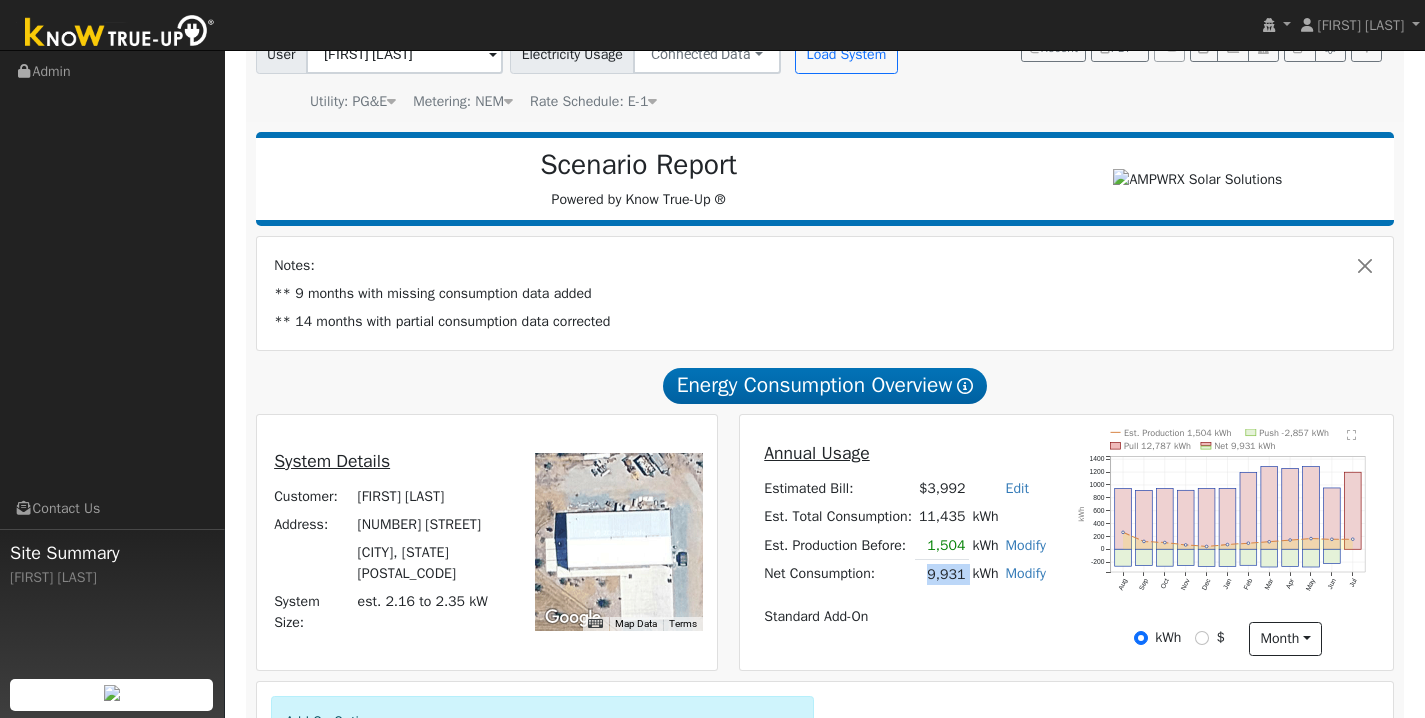 drag, startPoint x: 927, startPoint y: 580, endPoint x: 970, endPoint y: 581, distance: 43.011627 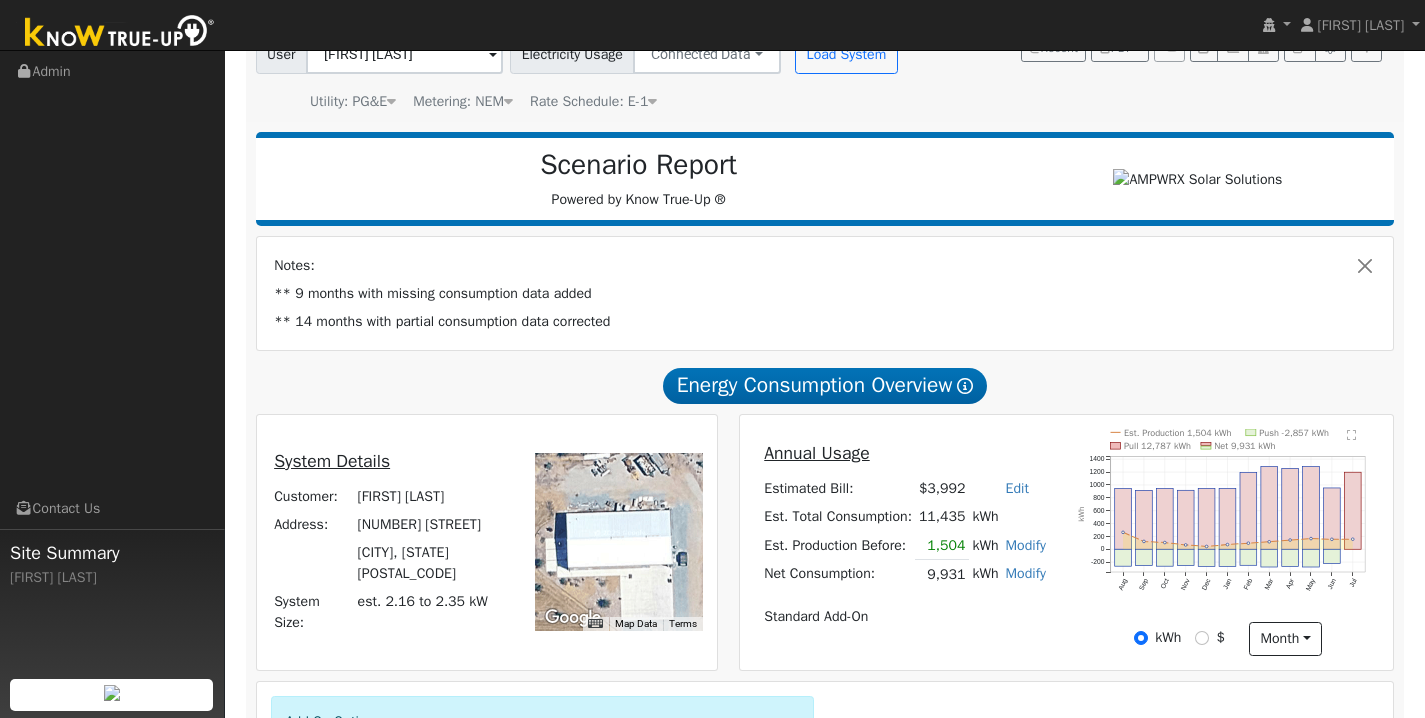 click on "Annual Usage Estimated Bill: $[PRICE] Edit Estimated Bill $[PRICE] Annual Est. Total Consumption: 11,435  kWh Est. Production Before: 1,504  kWh Modify  Change Production  Before: 148 kWh New: 0 kWh Save Net Consumption: 9,931  kWh Modify Add Consumption Remove Existing Solar System Add Electric Vehicle  Add Consumption  Current: 9931 kWh Add: + 0 kWh New Total: = 0 kWh Save  Add Electric Vehicle  miles per week Save Standard Add-On" at bounding box center [905, 535] 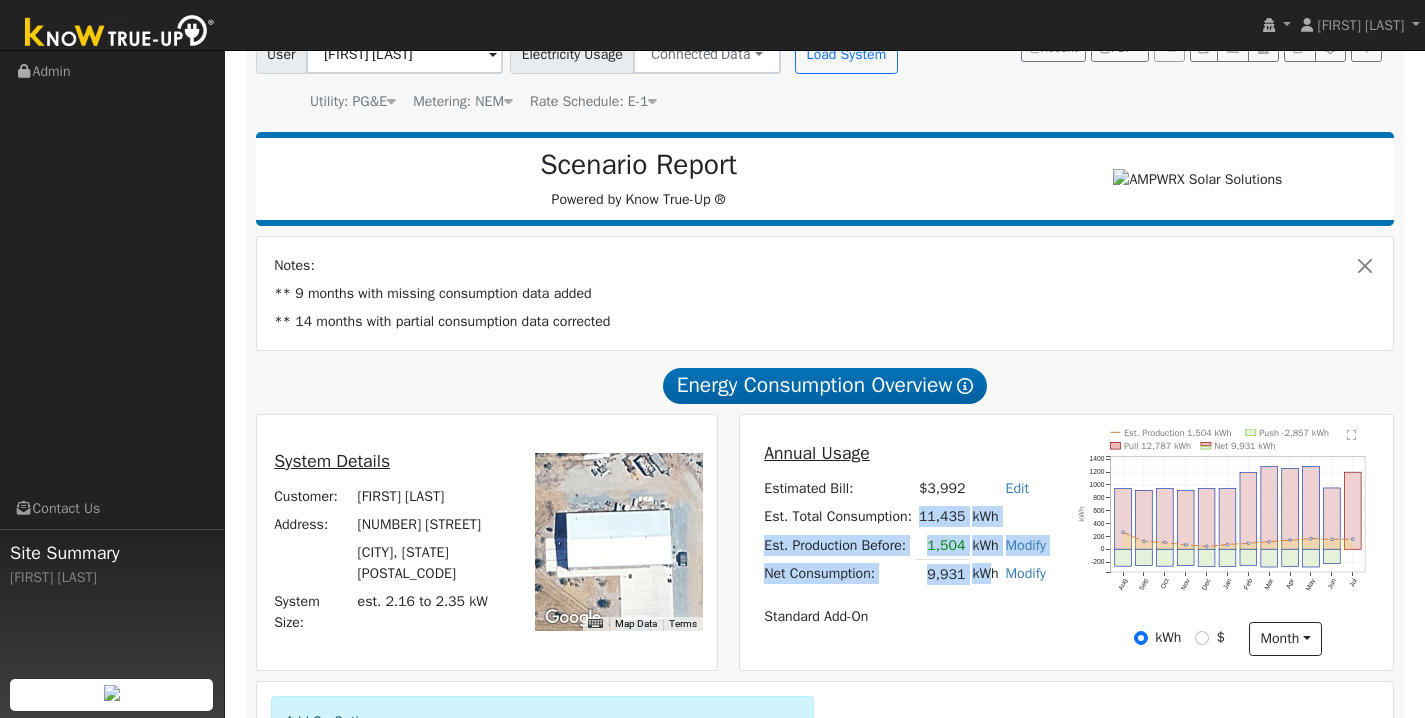 drag, startPoint x: 924, startPoint y: 524, endPoint x: 981, endPoint y: 585, distance: 83.48653 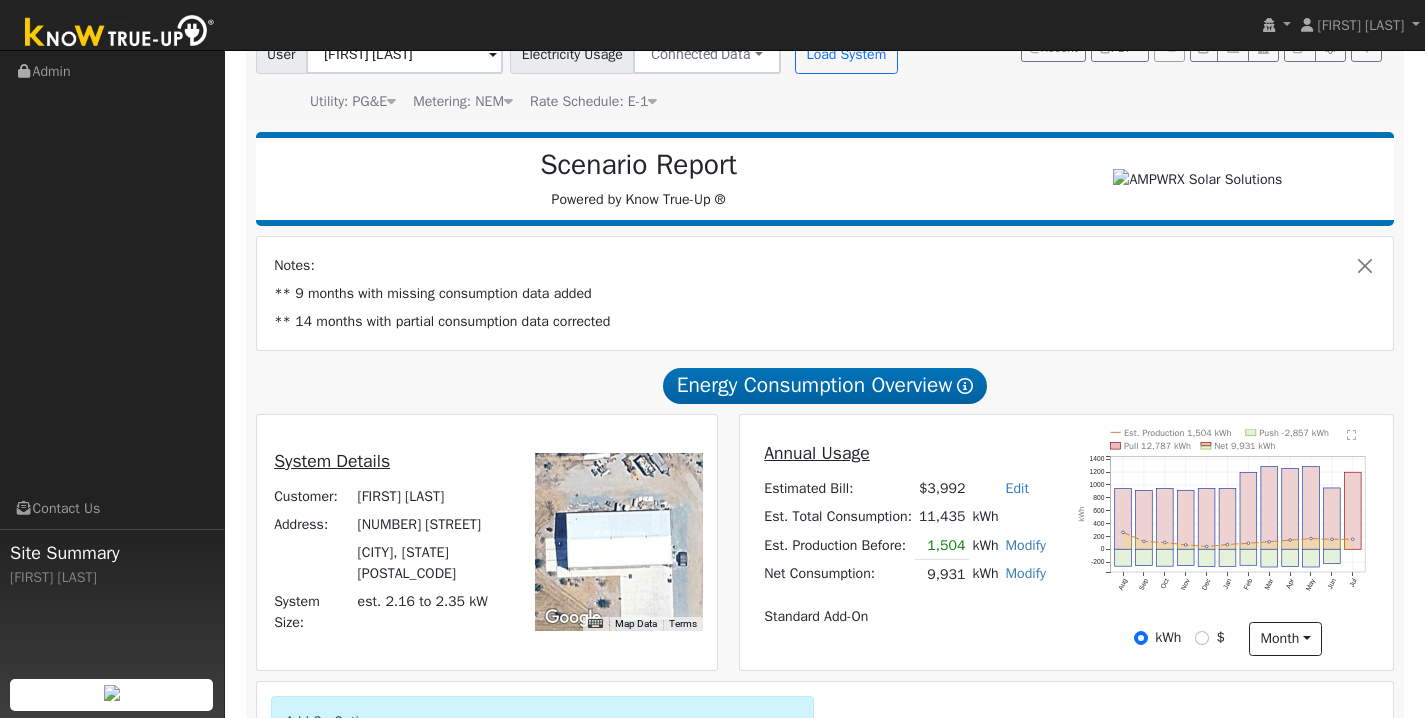 click on "Standard Add-On" at bounding box center [905, 616] 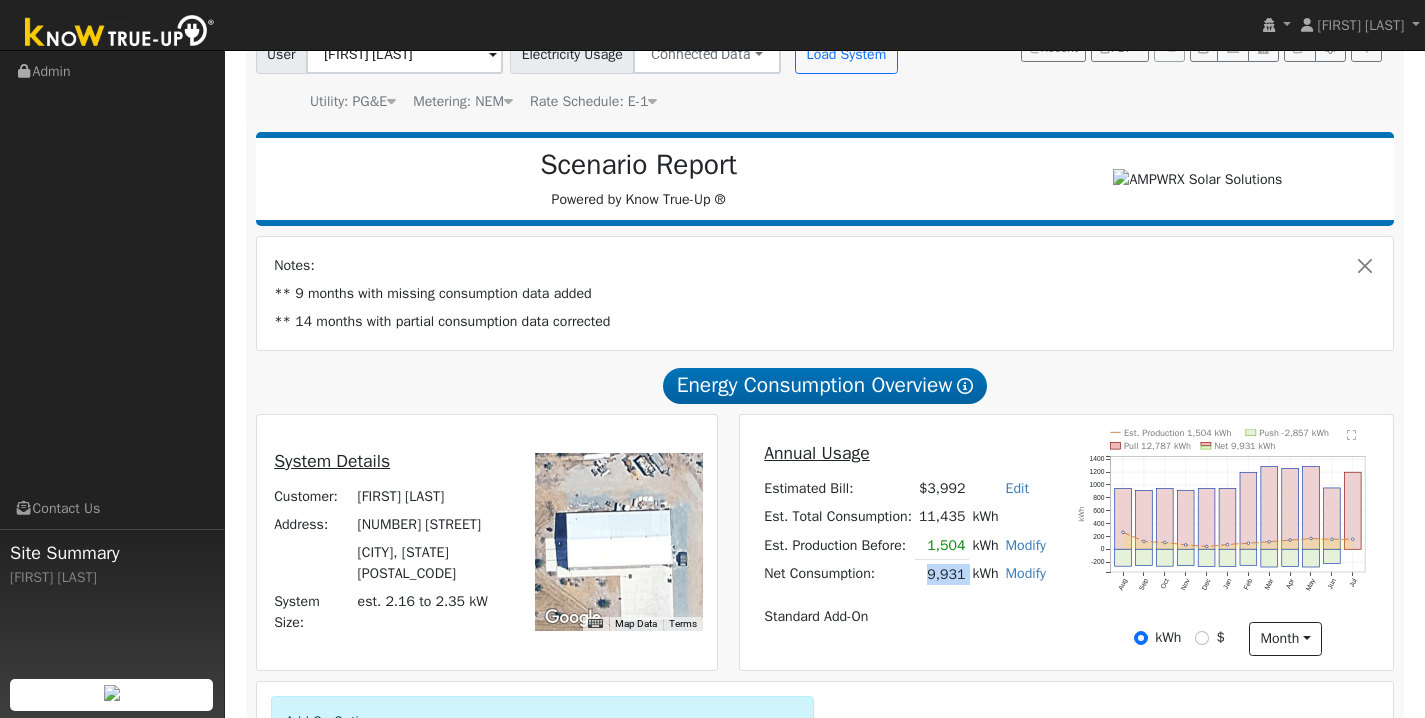 drag, startPoint x: 939, startPoint y: 579, endPoint x: 971, endPoint y: 582, distance: 32.140316 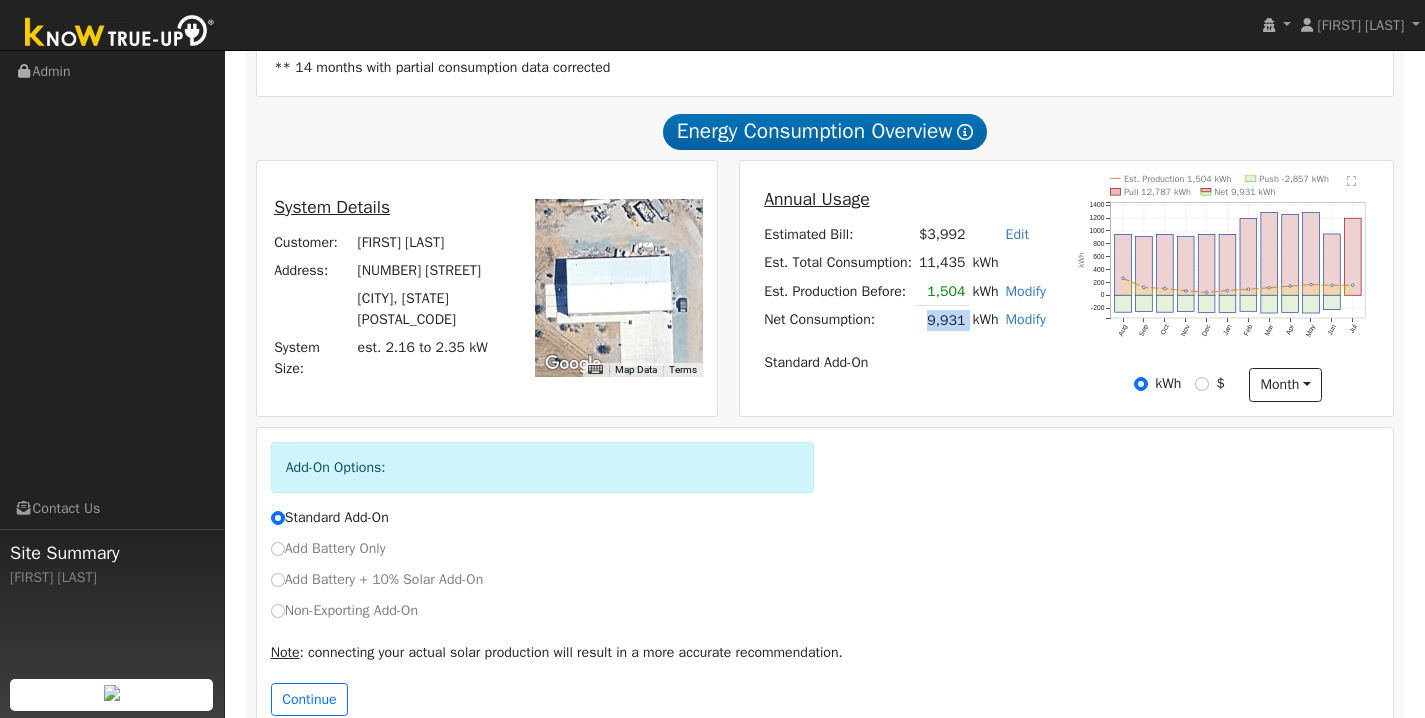 scroll, scrollTop: 472, scrollLeft: 0, axis: vertical 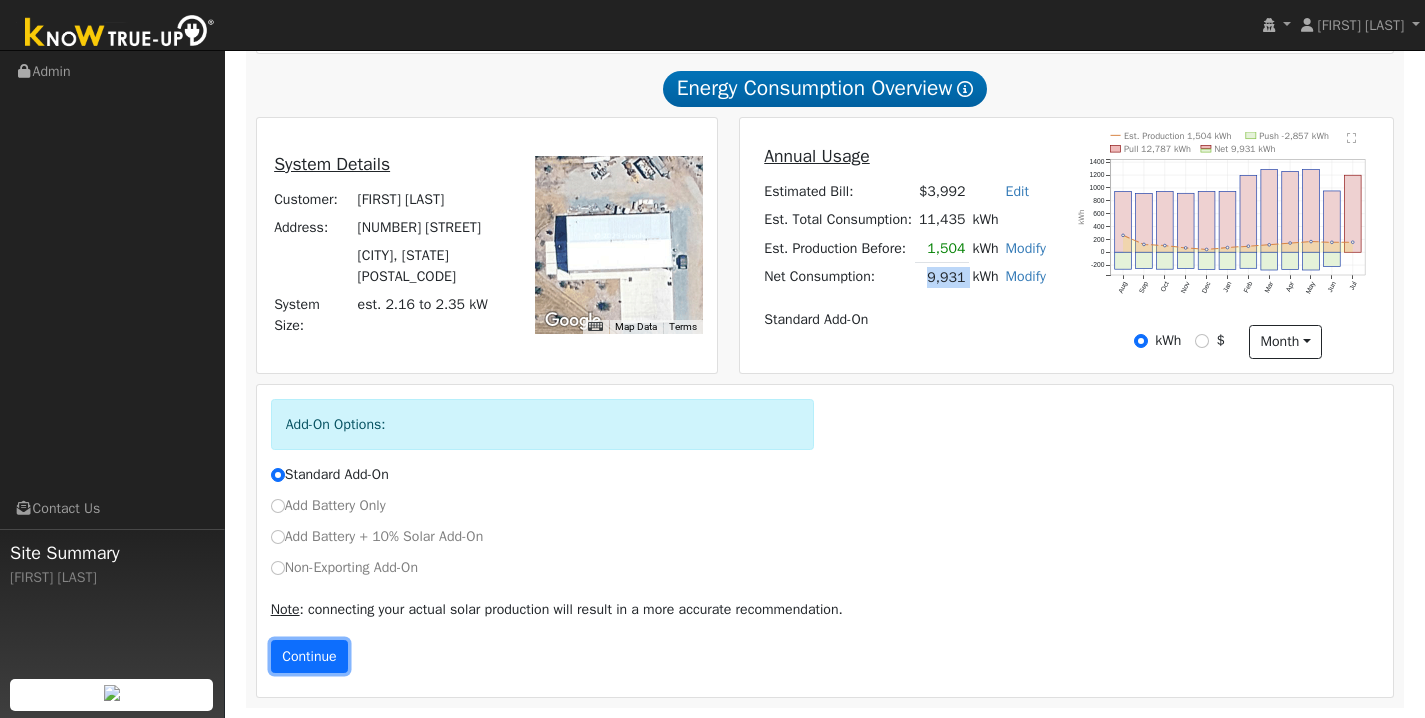 click on "Continue" at bounding box center [310, 657] 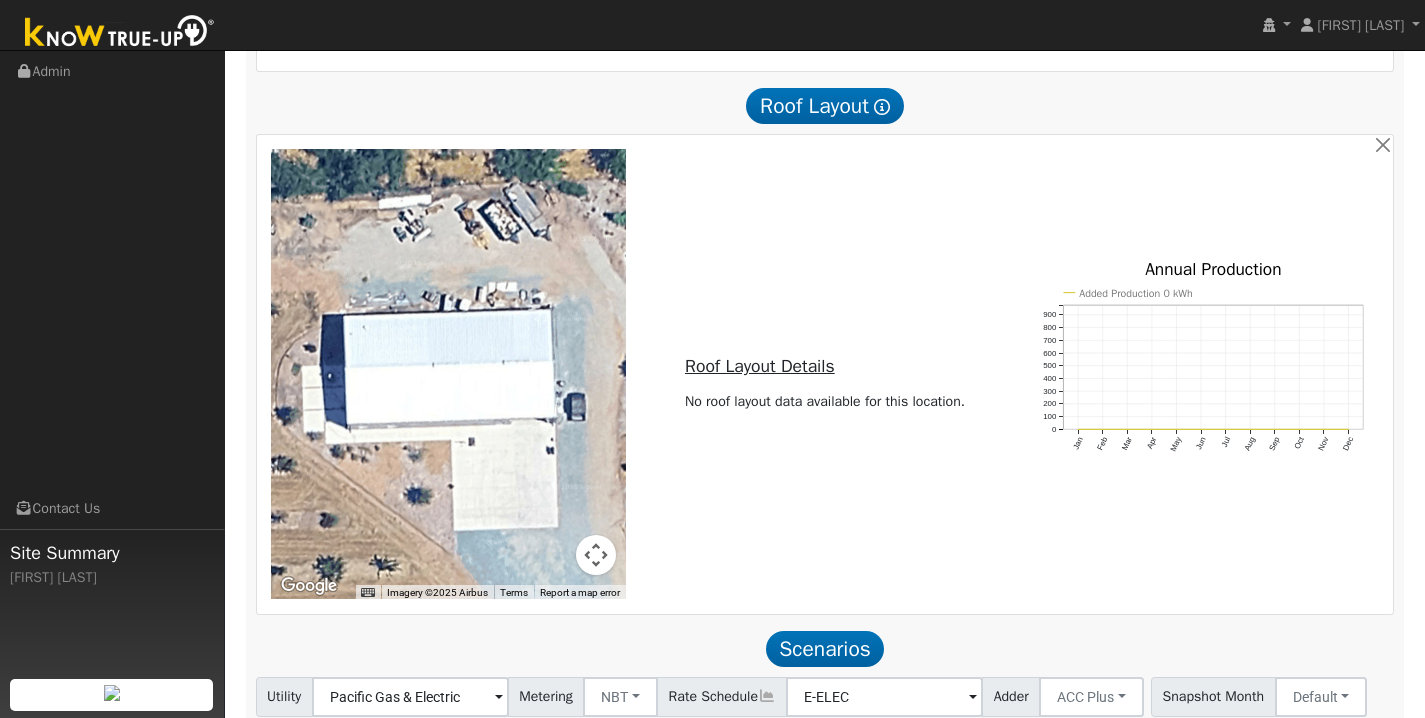 scroll, scrollTop: 1559, scrollLeft: 0, axis: vertical 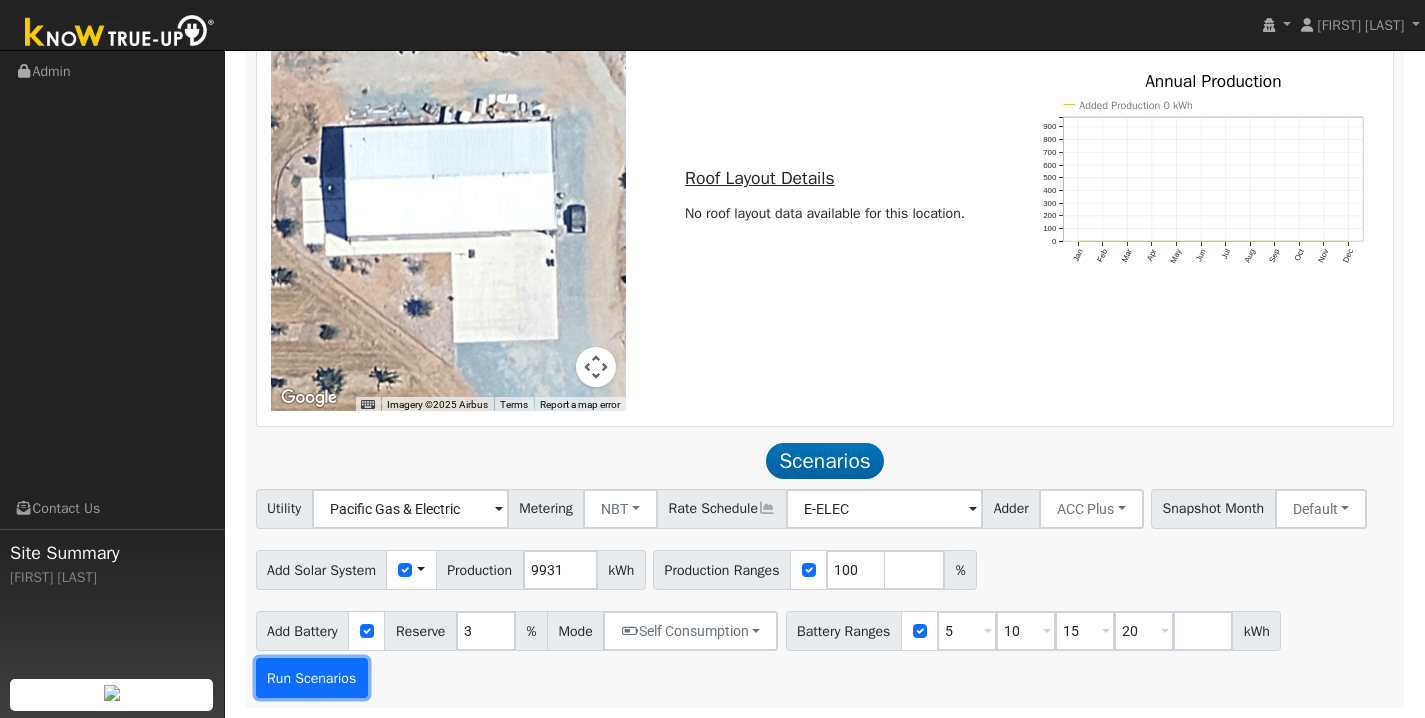 click on "Run Scenarios" at bounding box center [312, 678] 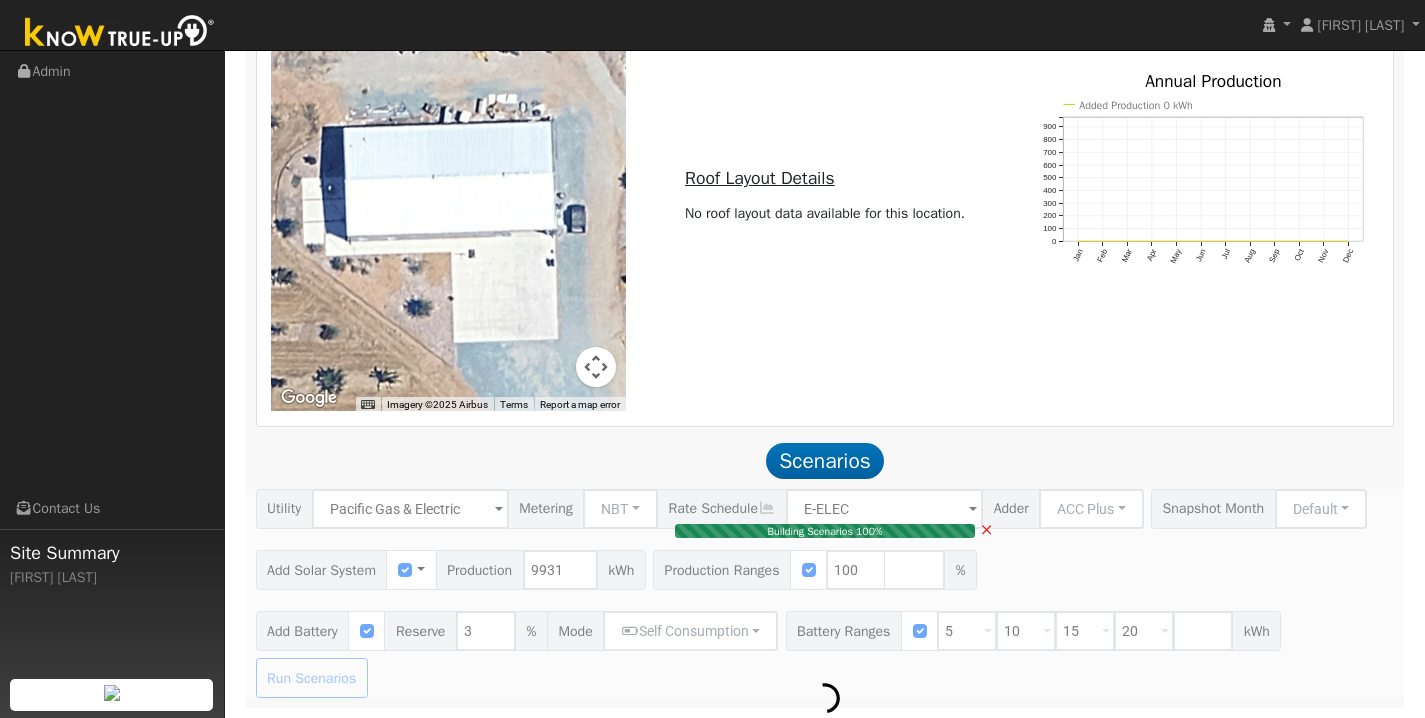 type on "6.6" 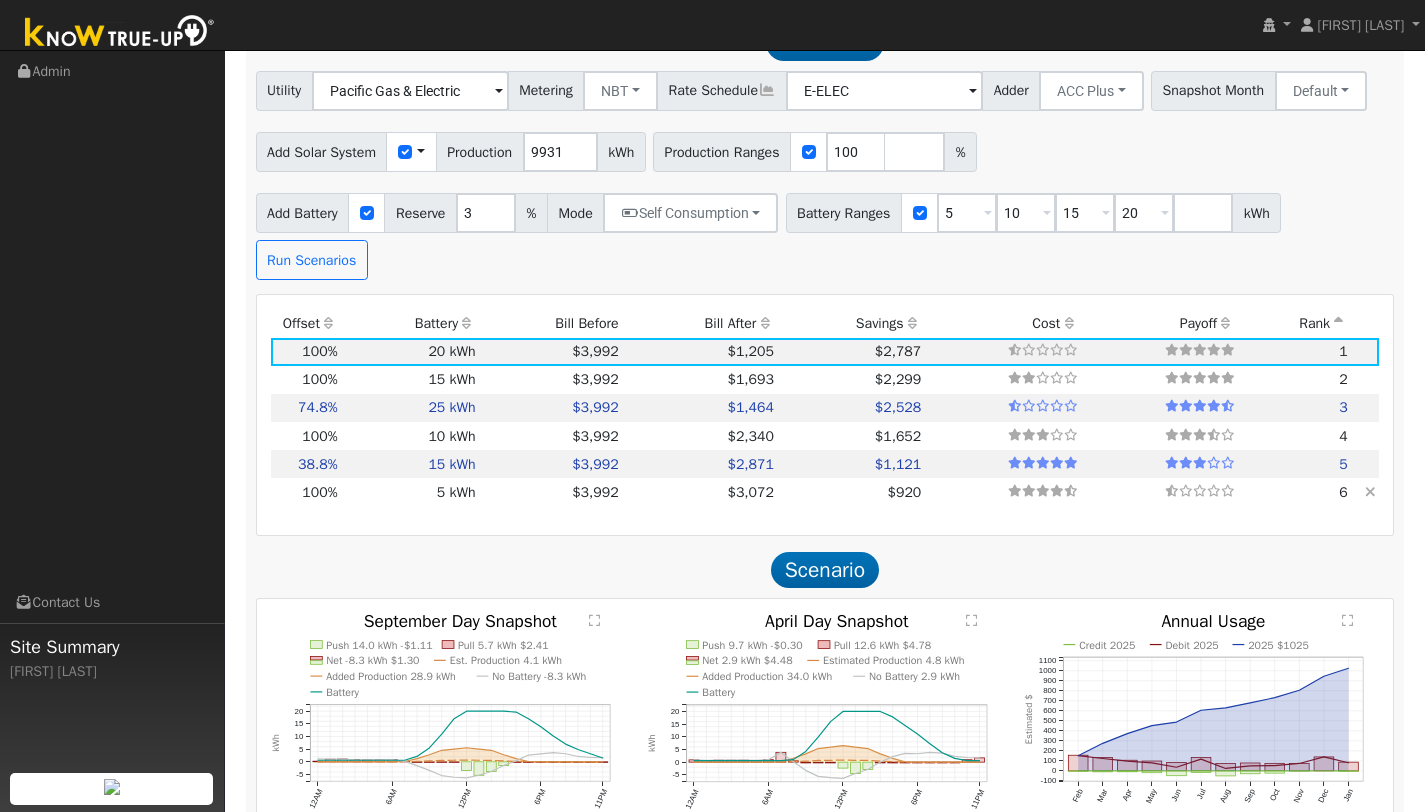 scroll, scrollTop: 1977, scrollLeft: 0, axis: vertical 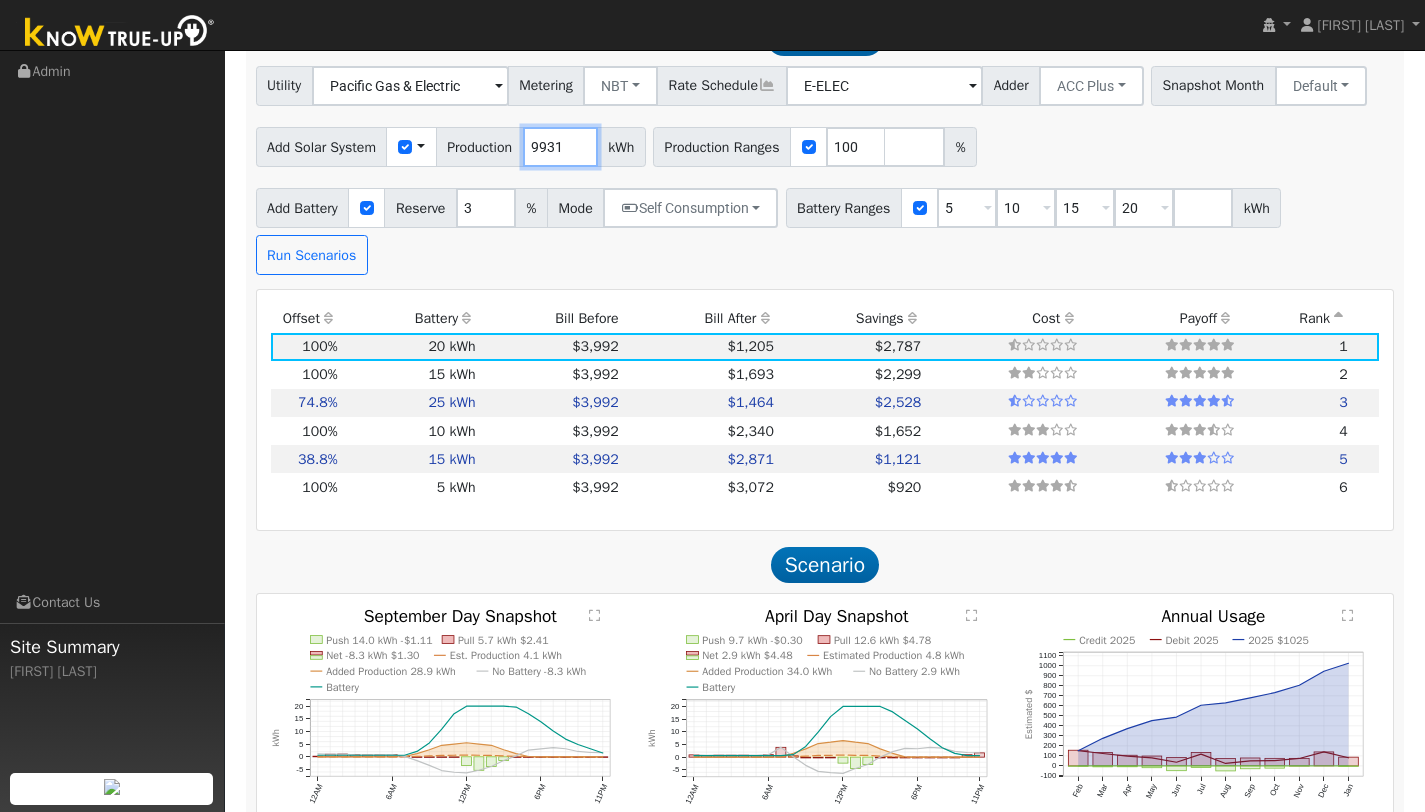 drag, startPoint x: 558, startPoint y: 154, endPoint x: 532, endPoint y: 154, distance: 26 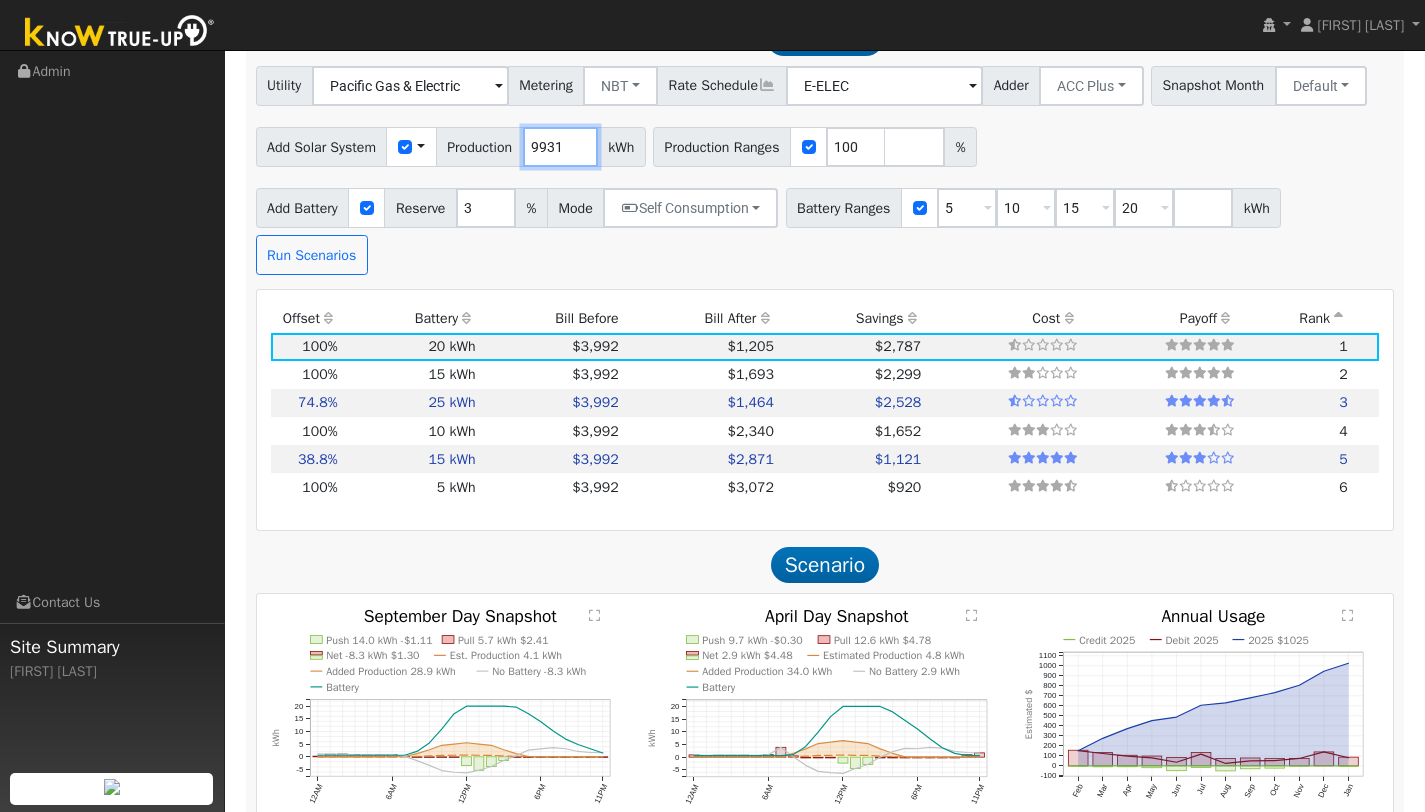 click on "Add Solar System Use CSV Data Production 9931 kWh" at bounding box center (451, 147) 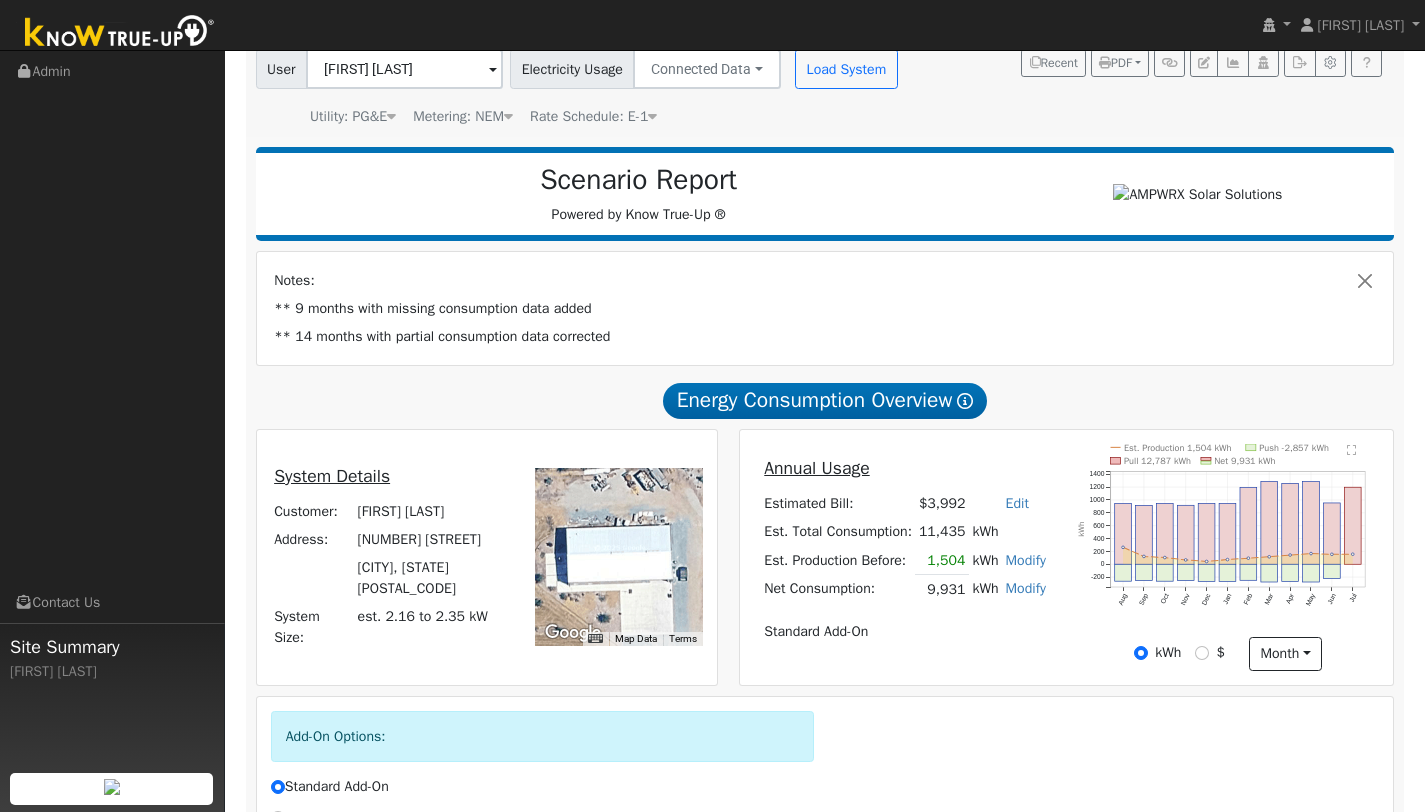 scroll, scrollTop: 153, scrollLeft: 0, axis: vertical 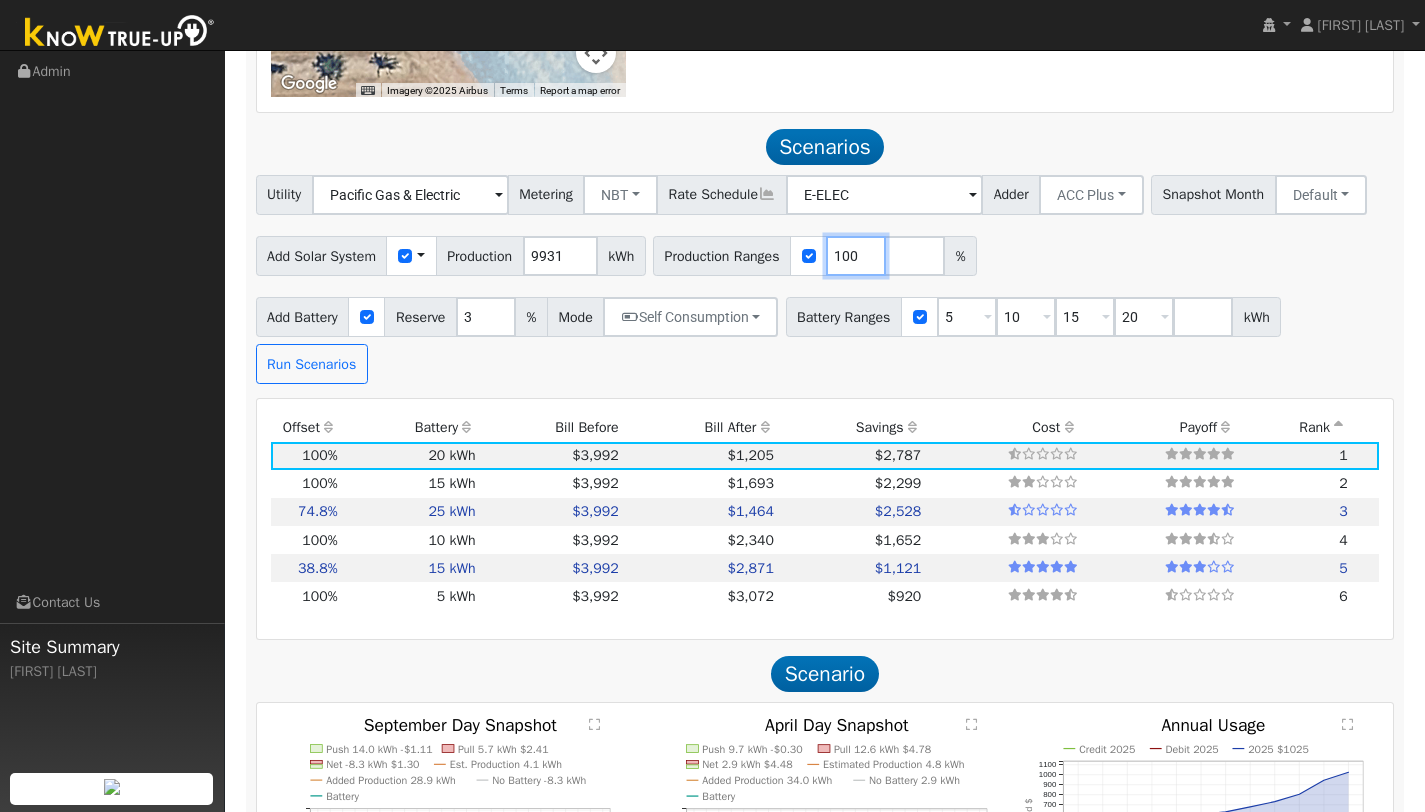 drag, startPoint x: 882, startPoint y: 262, endPoint x: 848, endPoint y: 268, distance: 34.525352 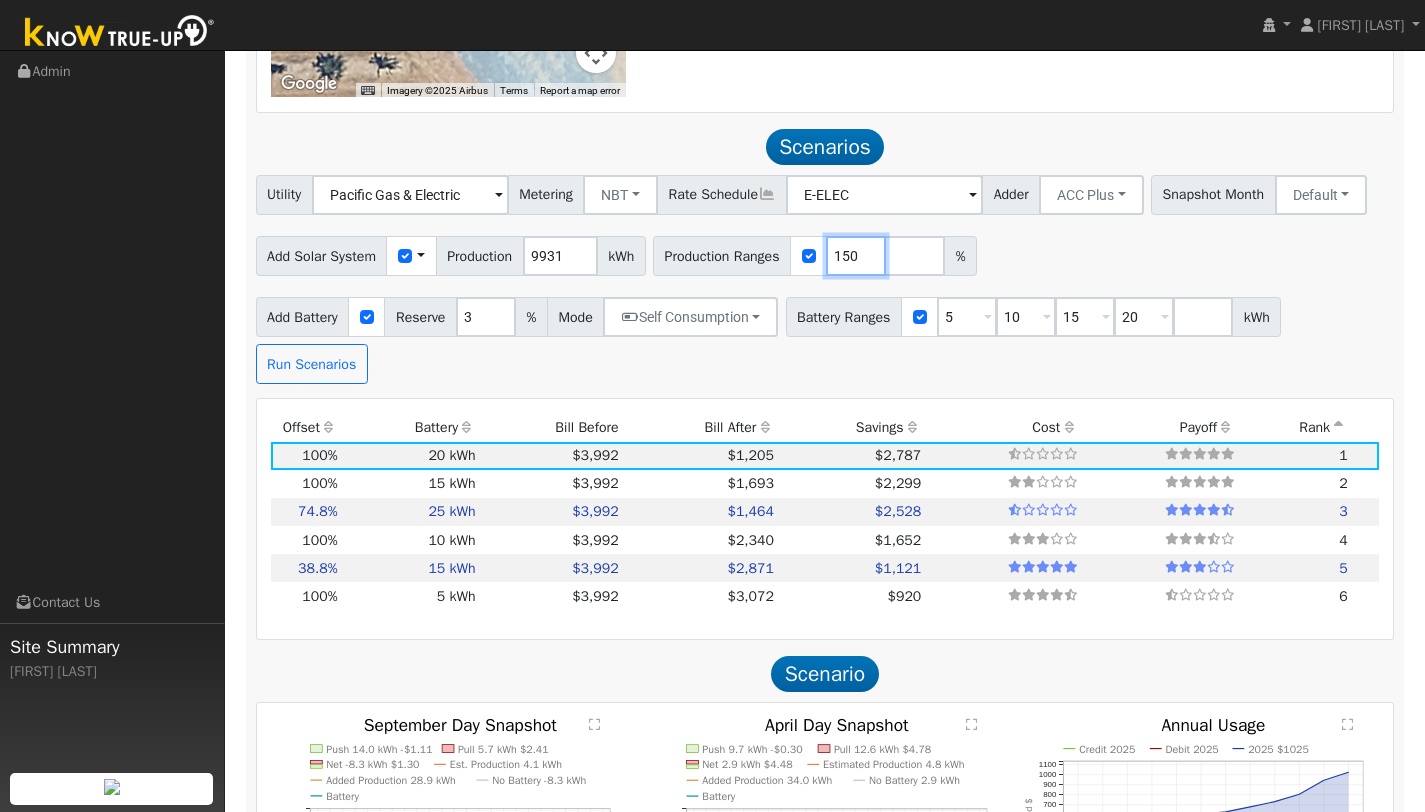 type on "150" 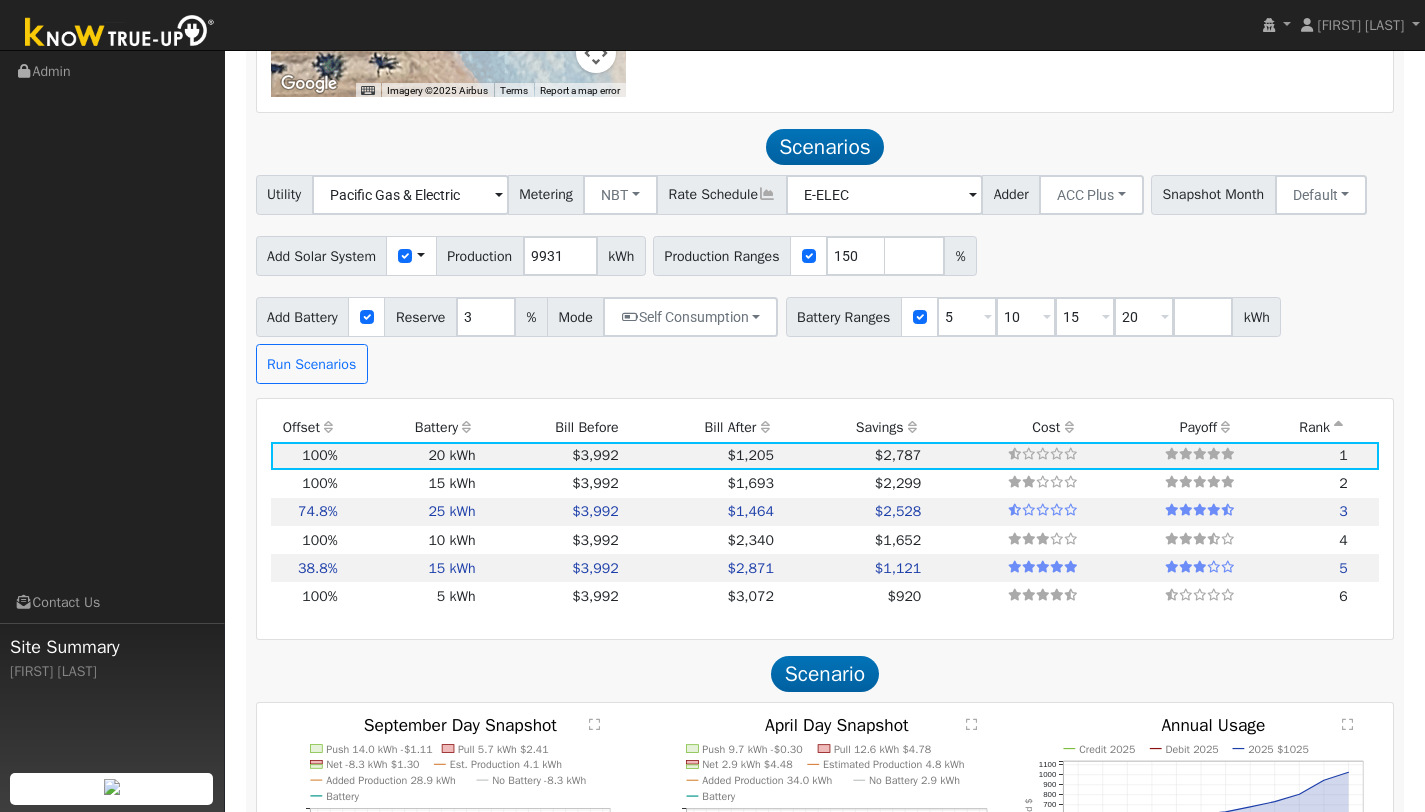 drag, startPoint x: 1088, startPoint y: 262, endPoint x: 1096, endPoint y: 411, distance: 149.21461 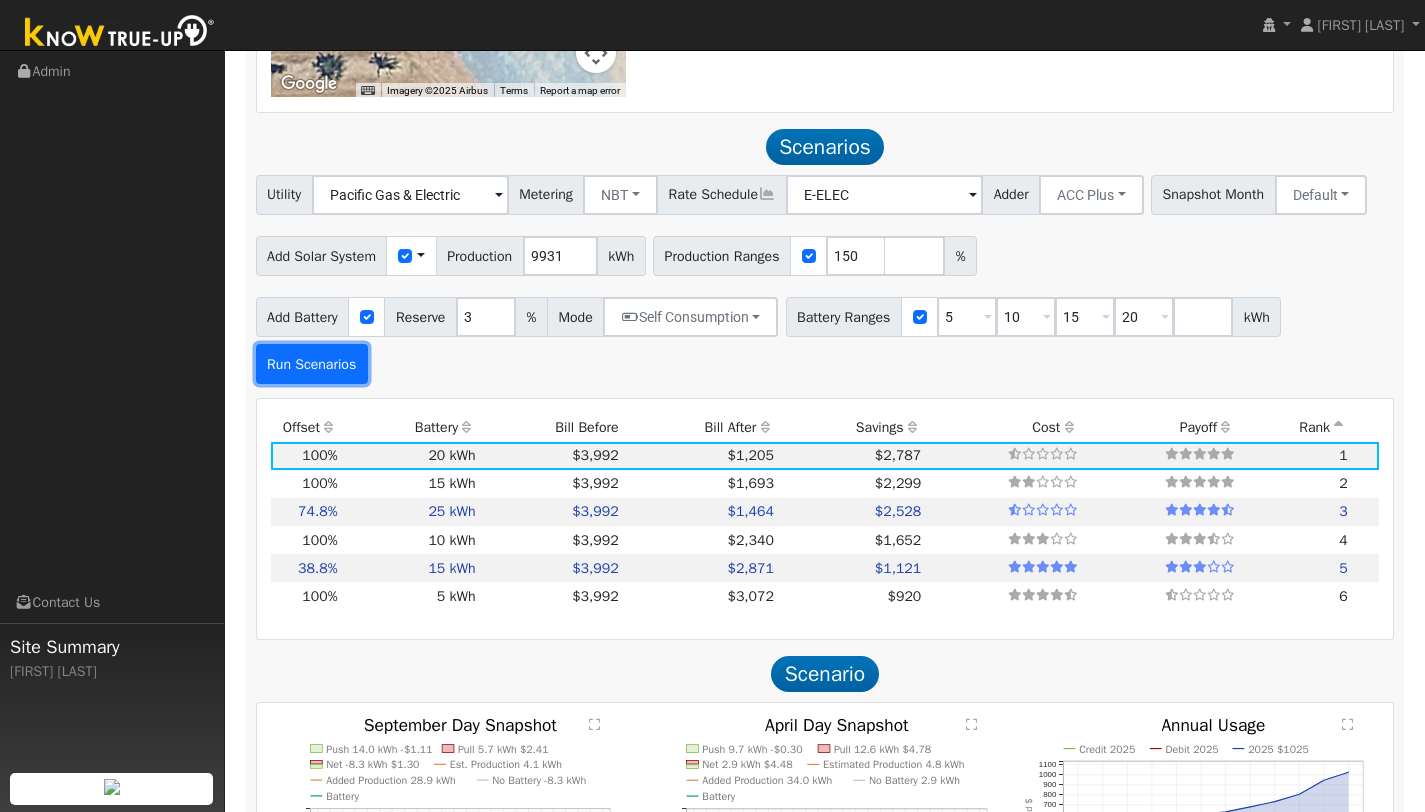 click on "Run Scenarios" at bounding box center (312, 364) 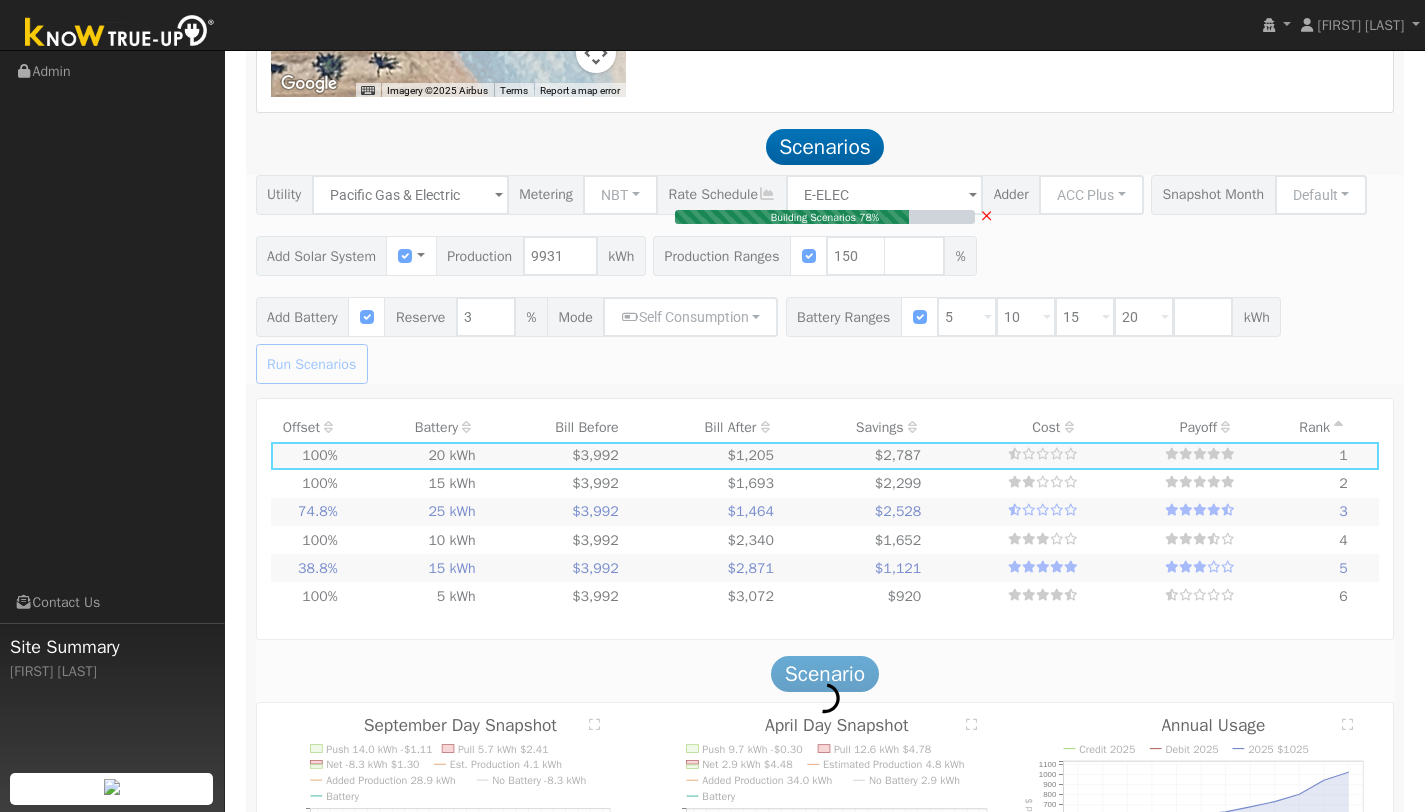 type on "9.9" 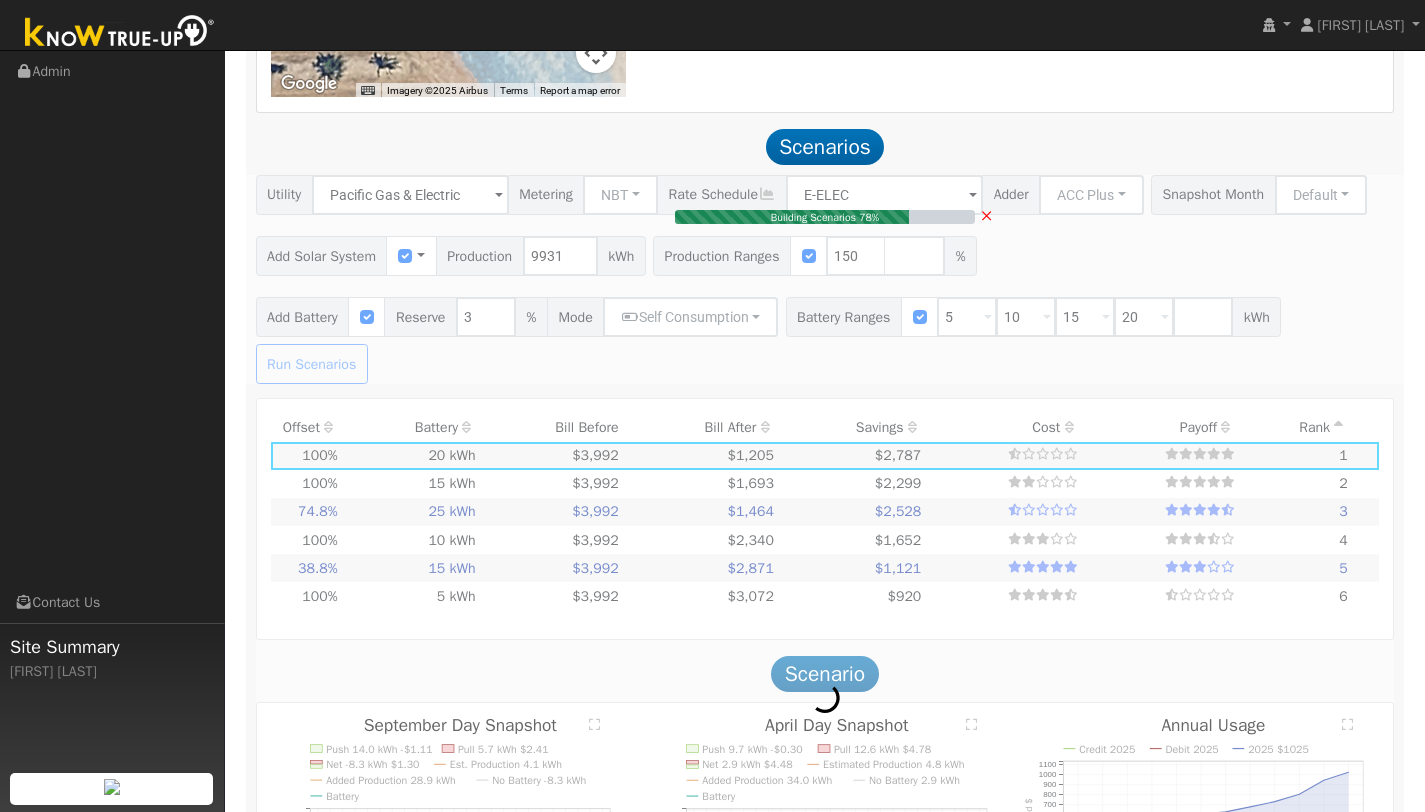 type on "$34,757" 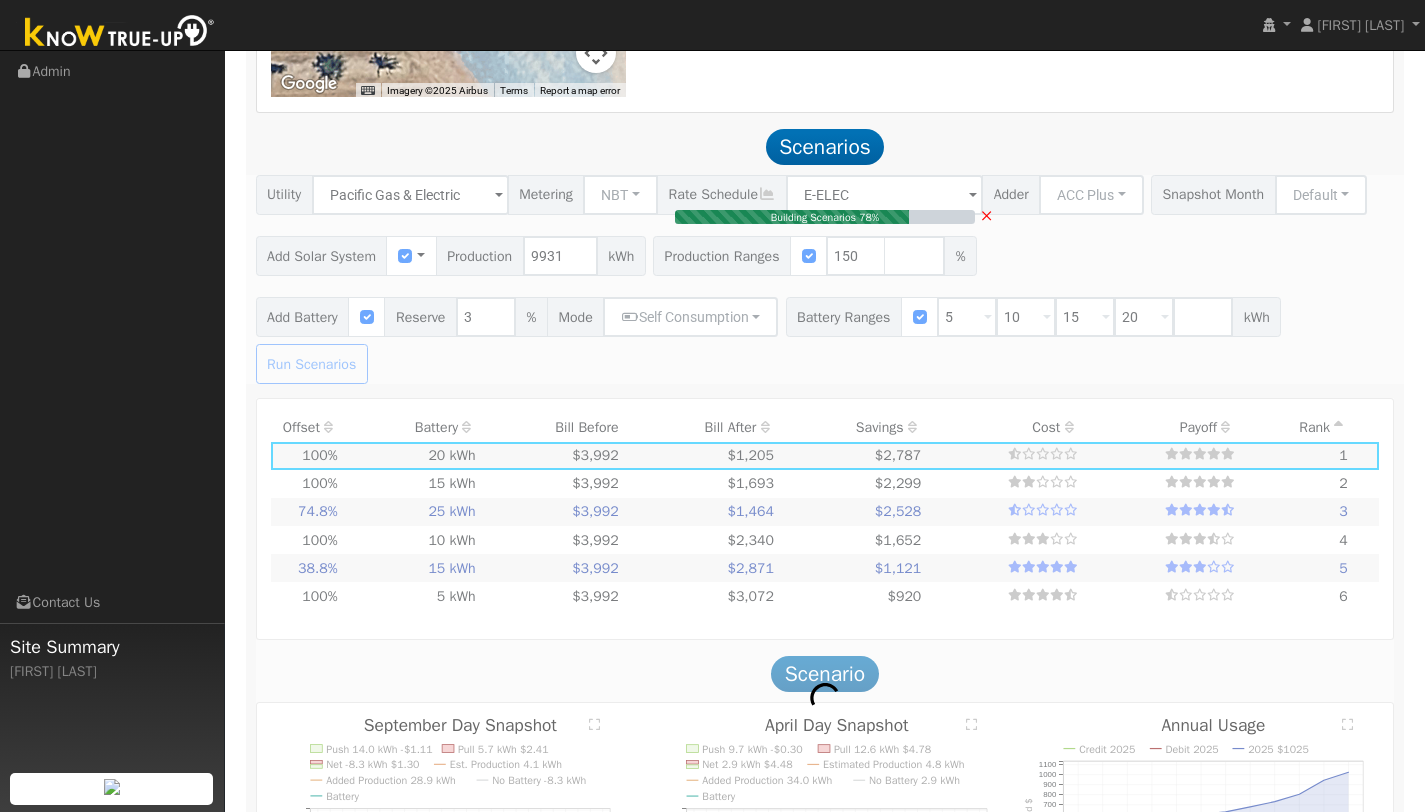 type on "$17,627" 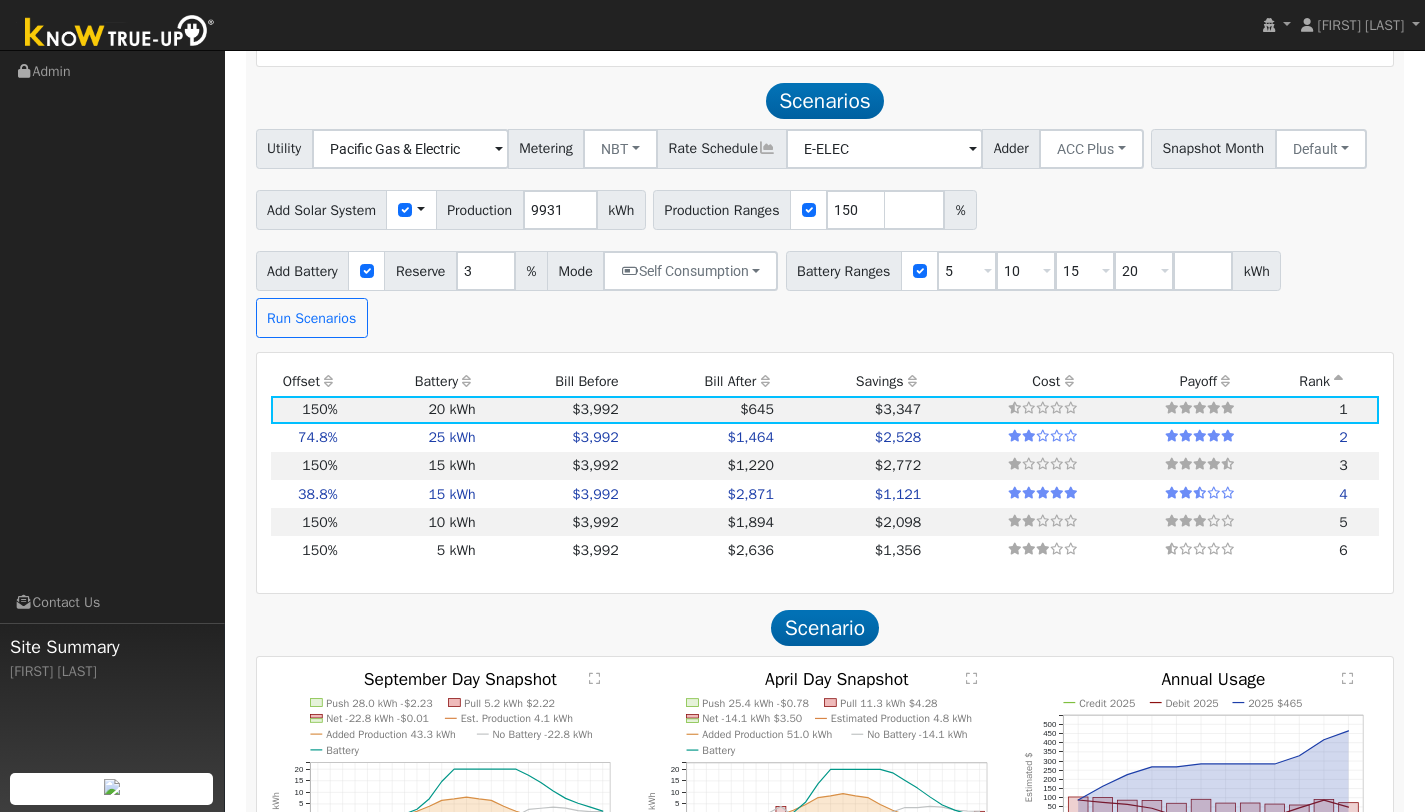 scroll, scrollTop: 1941, scrollLeft: 0, axis: vertical 